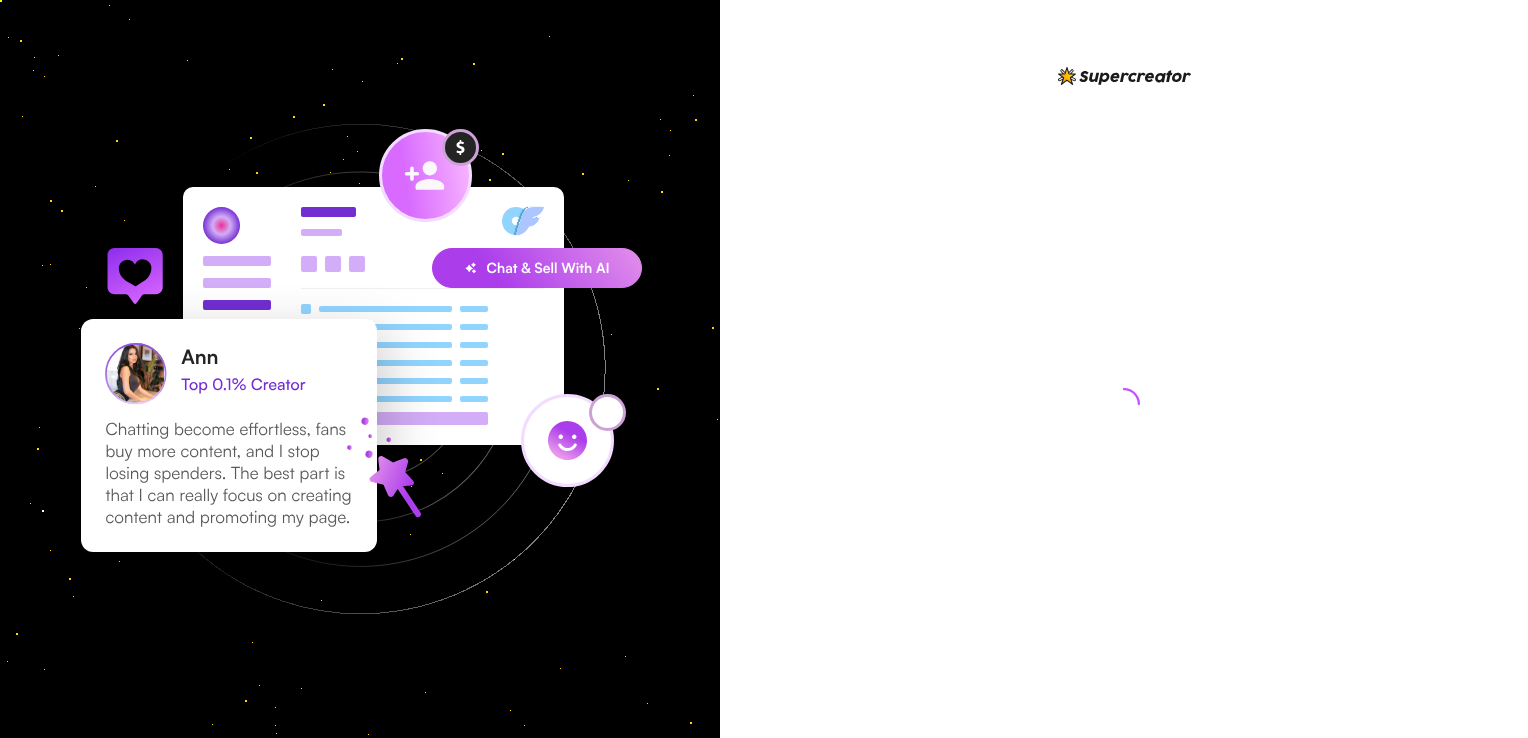 scroll, scrollTop: 0, scrollLeft: 0, axis: both 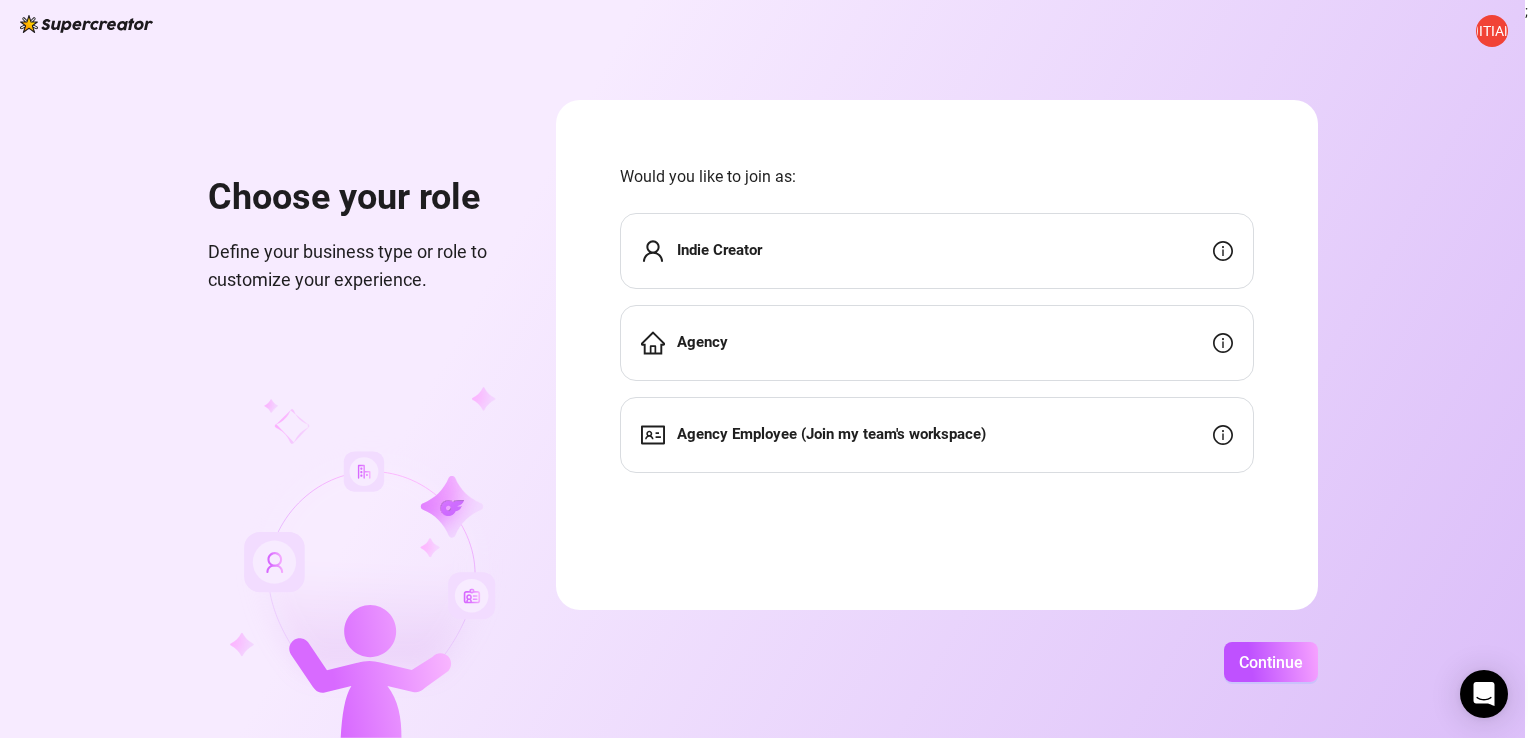 click on "Indie Creator" at bounding box center (937, 251) 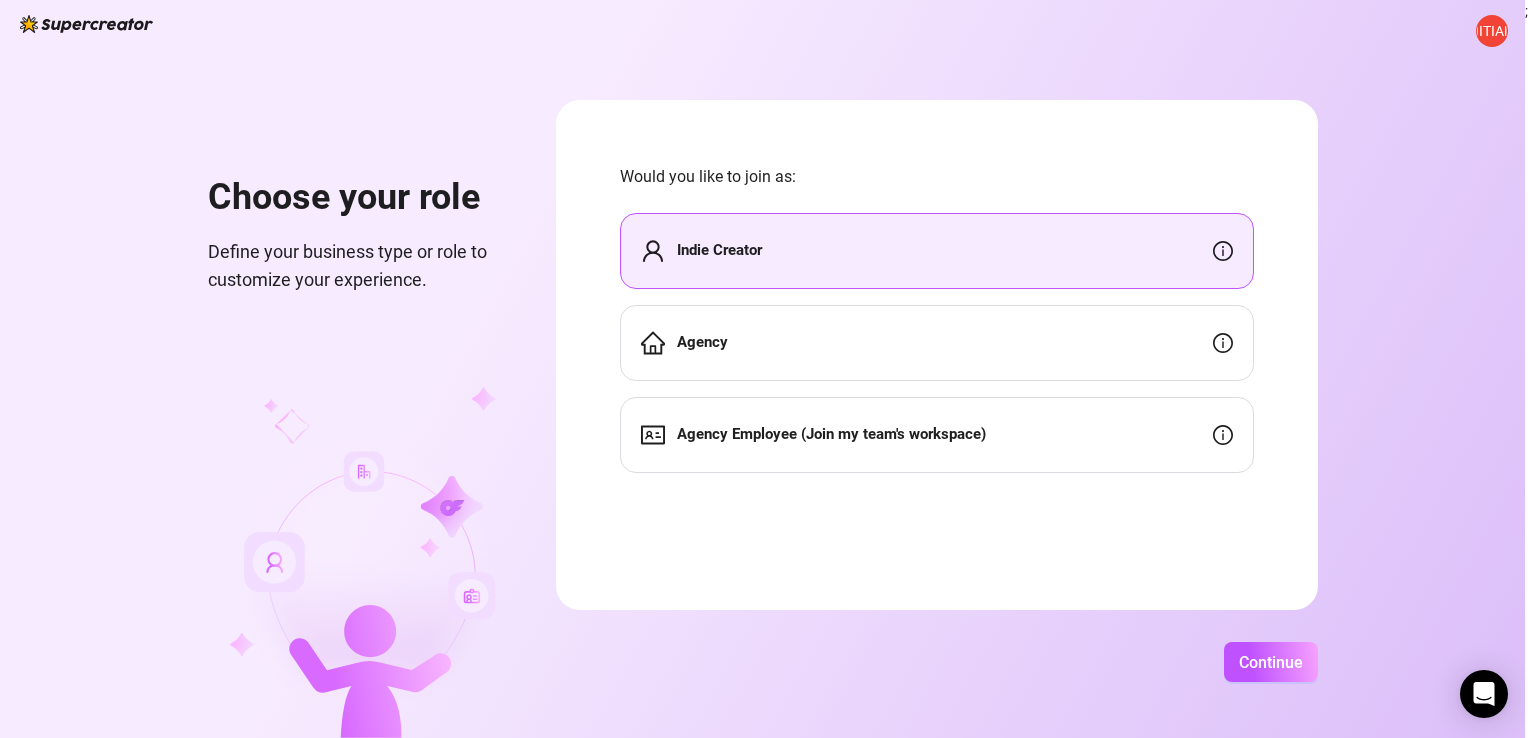 click on "Indie Creator" at bounding box center [937, 251] 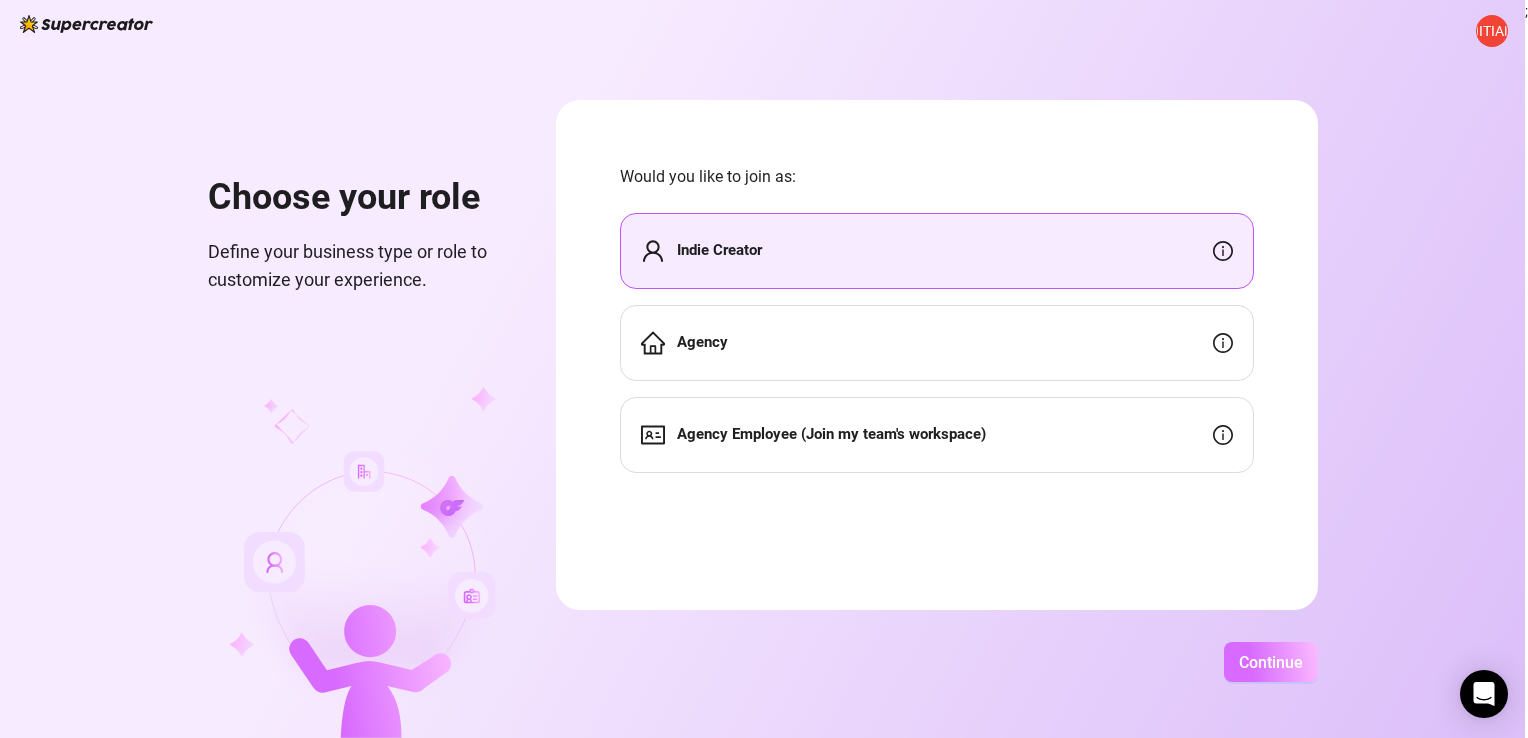 click on "Continue" at bounding box center (1271, 662) 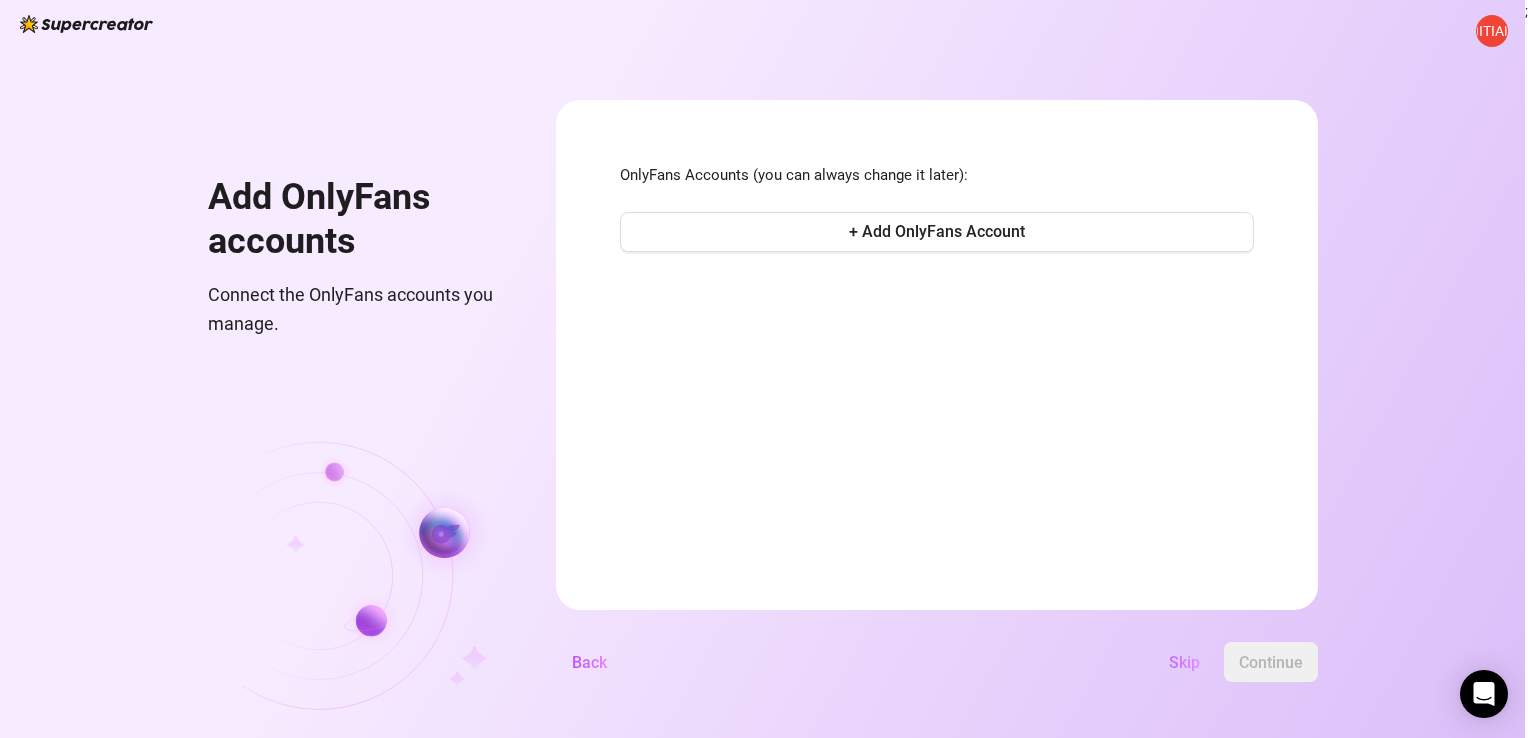 click on "Skip" at bounding box center (1184, 662) 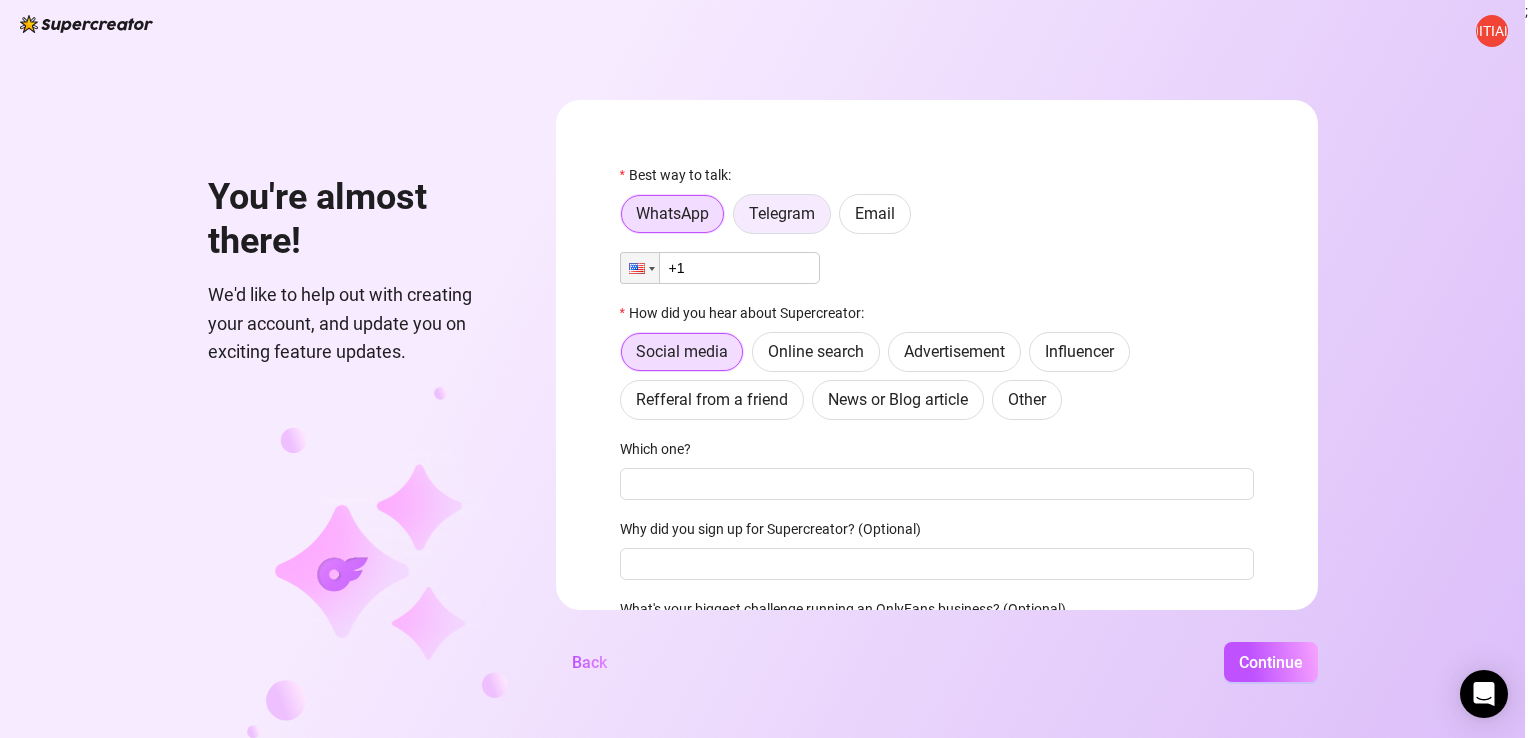 click on "Telegram" at bounding box center (782, 213) 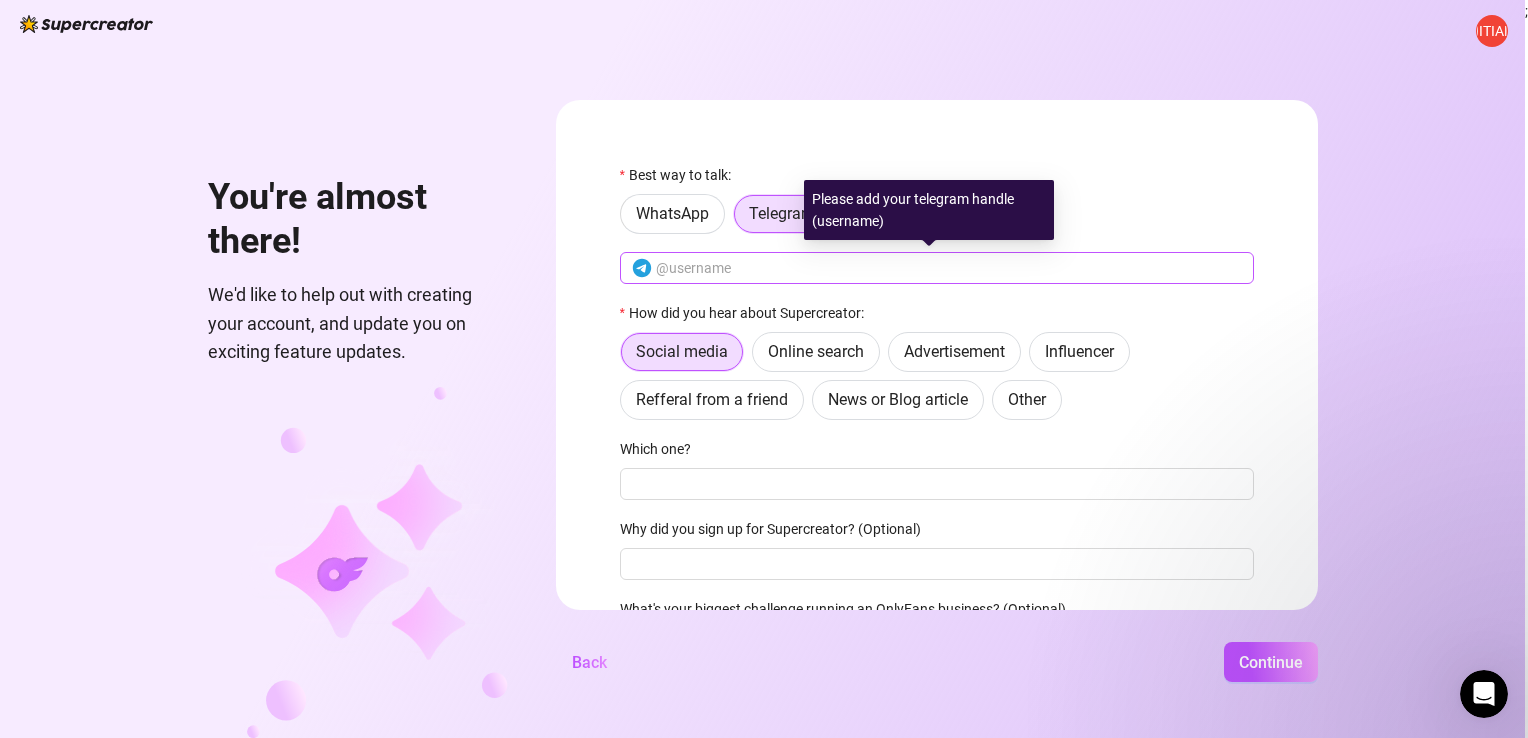 scroll, scrollTop: 0, scrollLeft: 0, axis: both 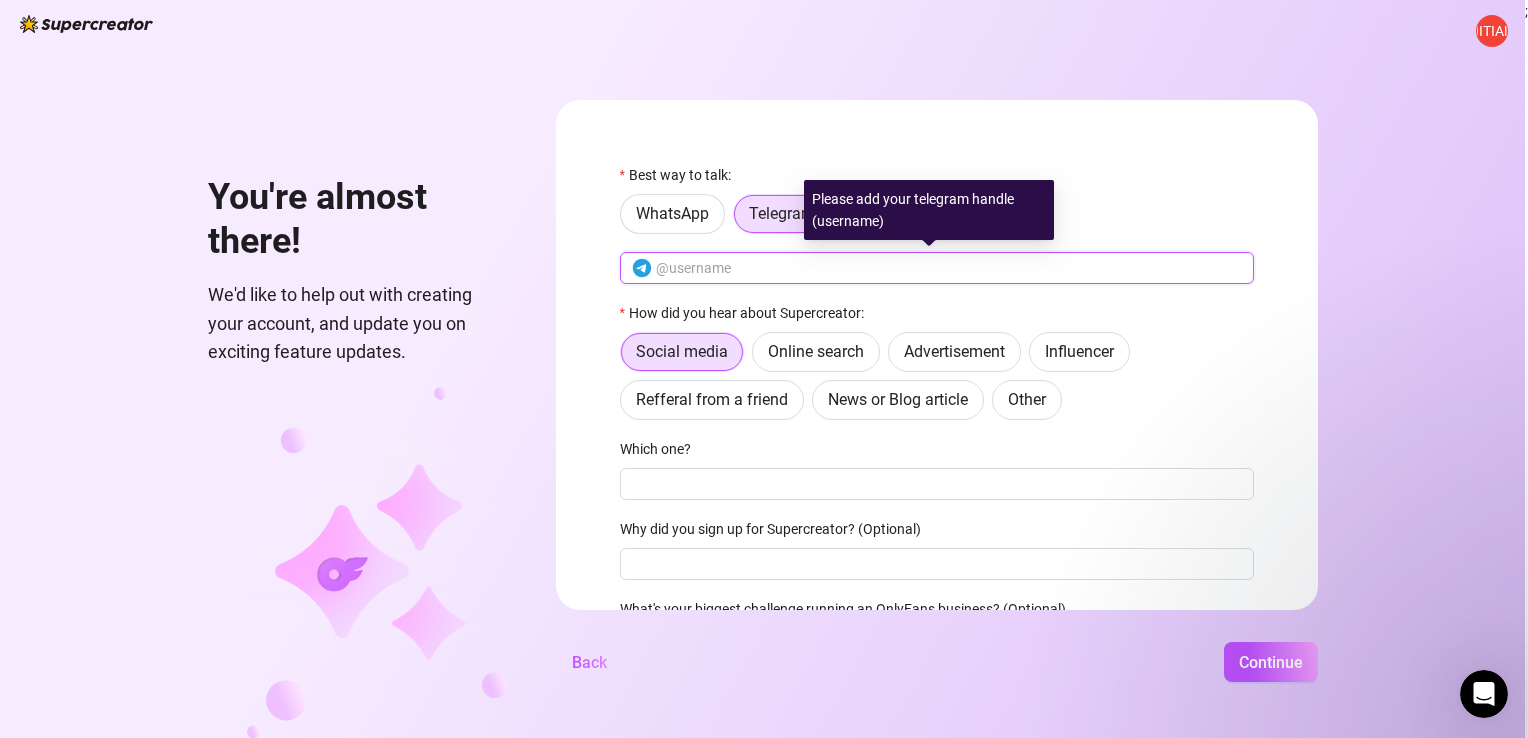 click at bounding box center (949, 268) 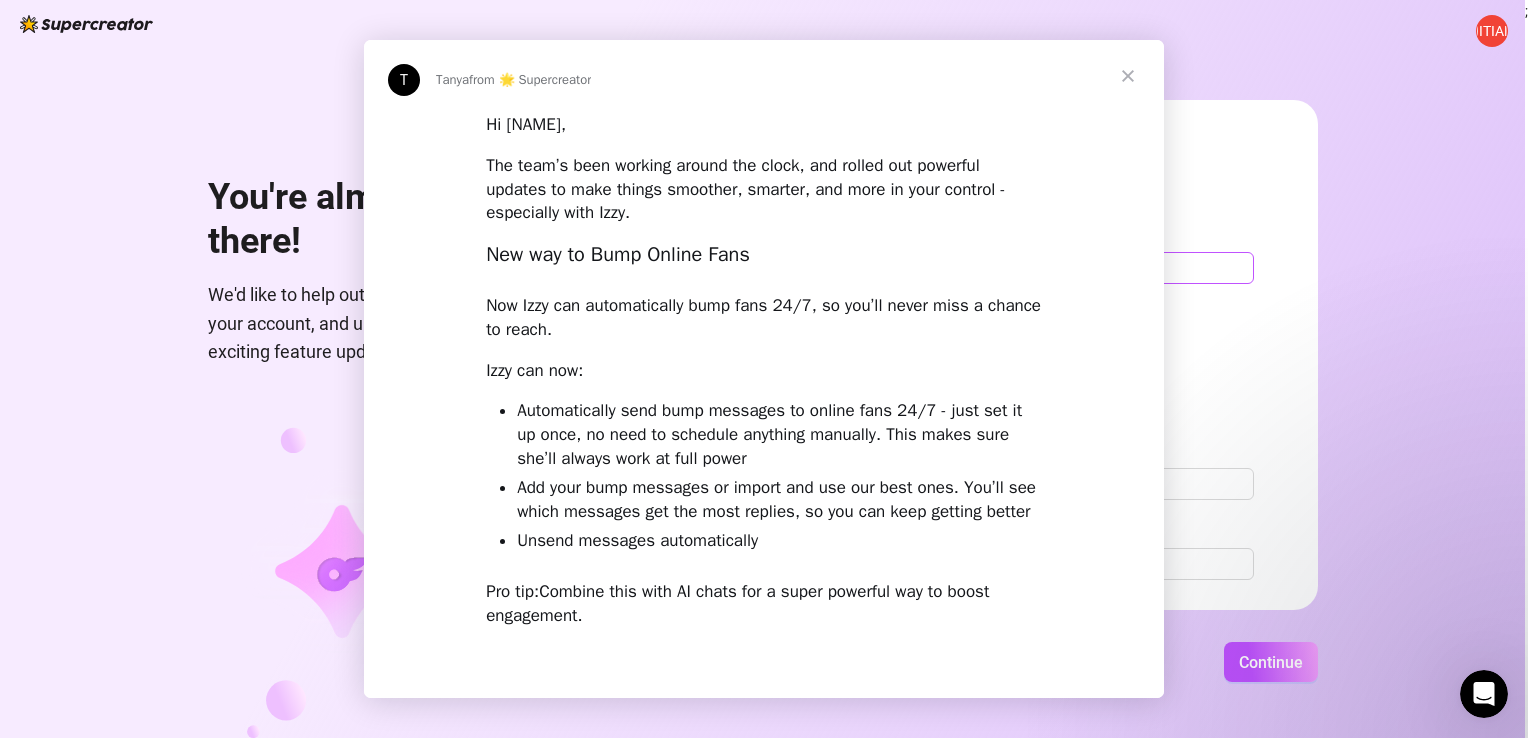 scroll, scrollTop: 0, scrollLeft: 0, axis: both 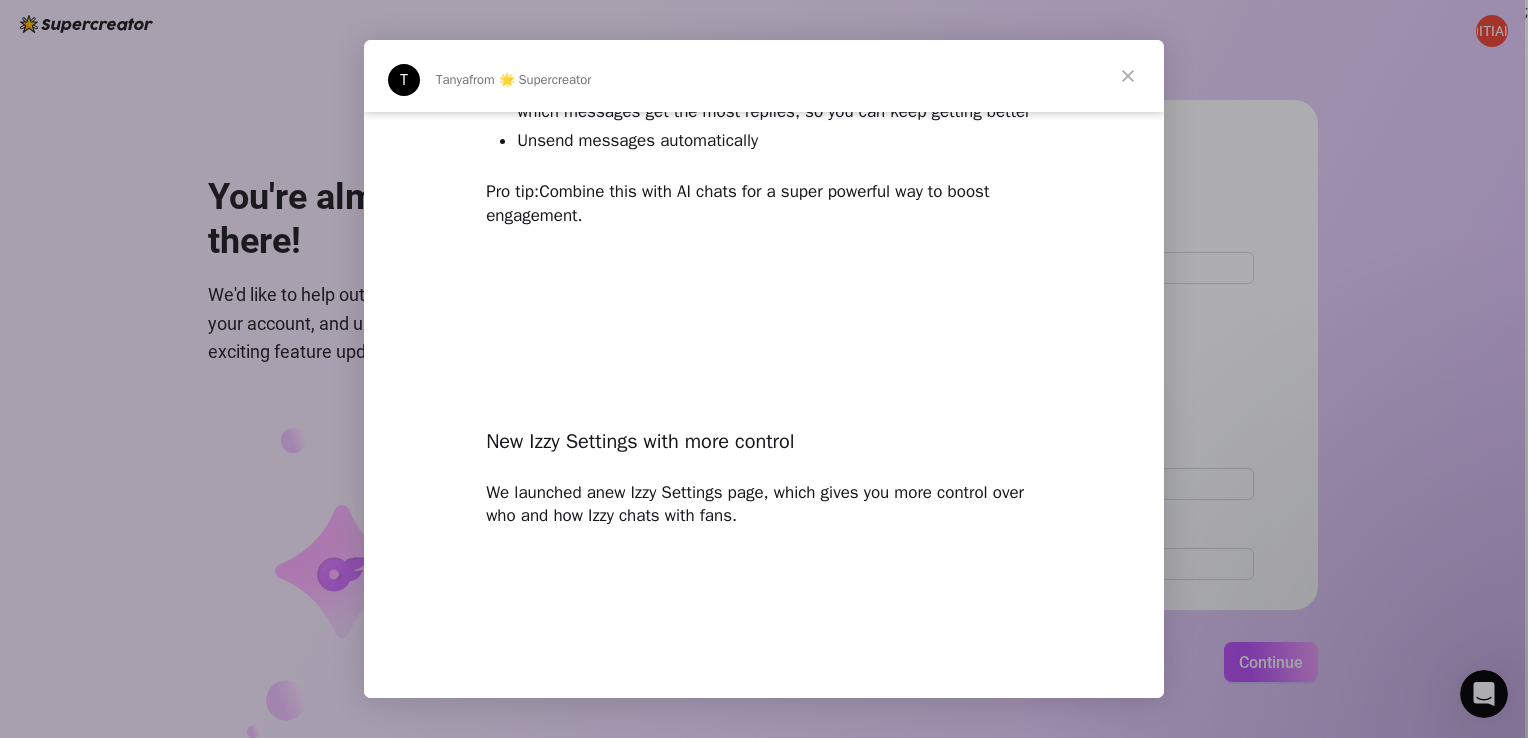 click at bounding box center (1128, 76) 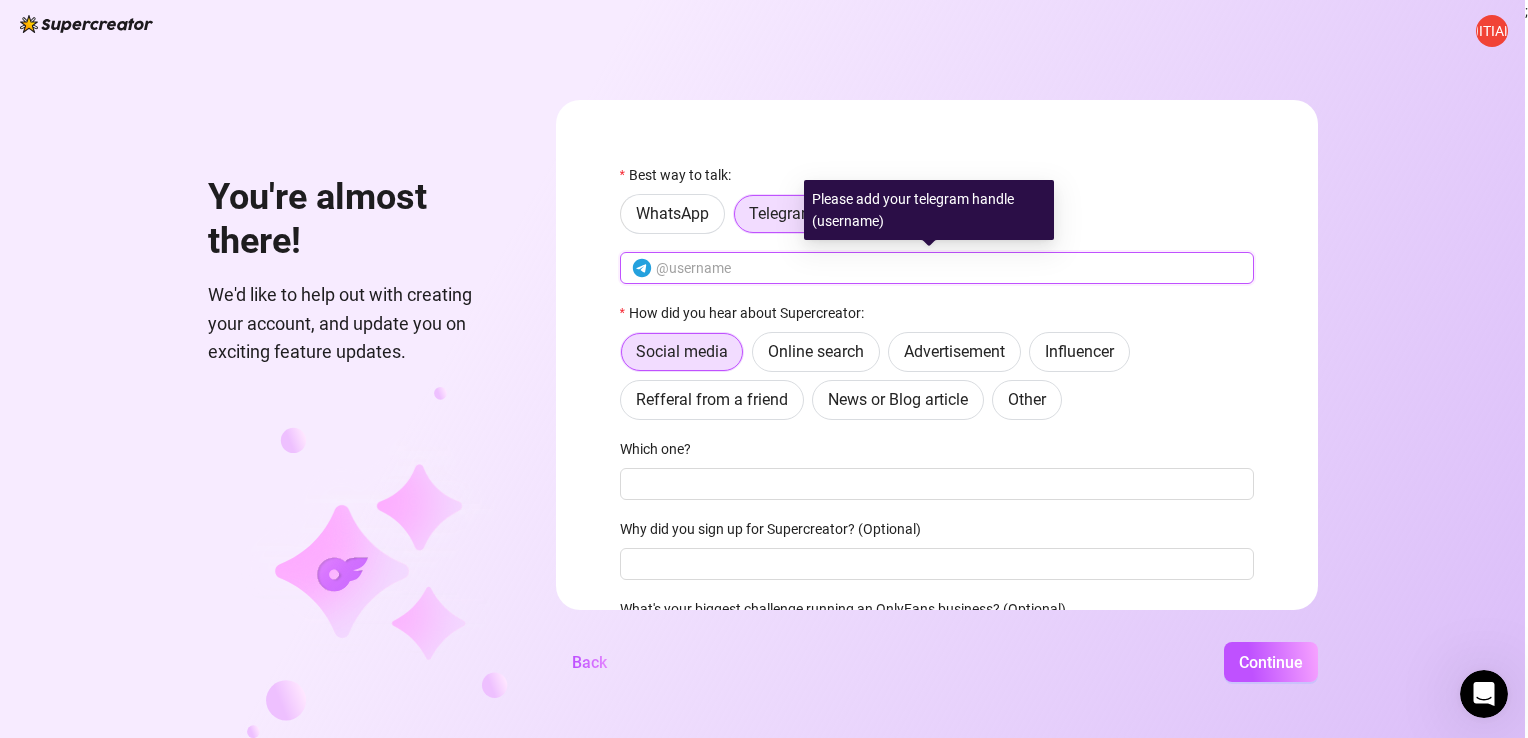 click at bounding box center (949, 268) 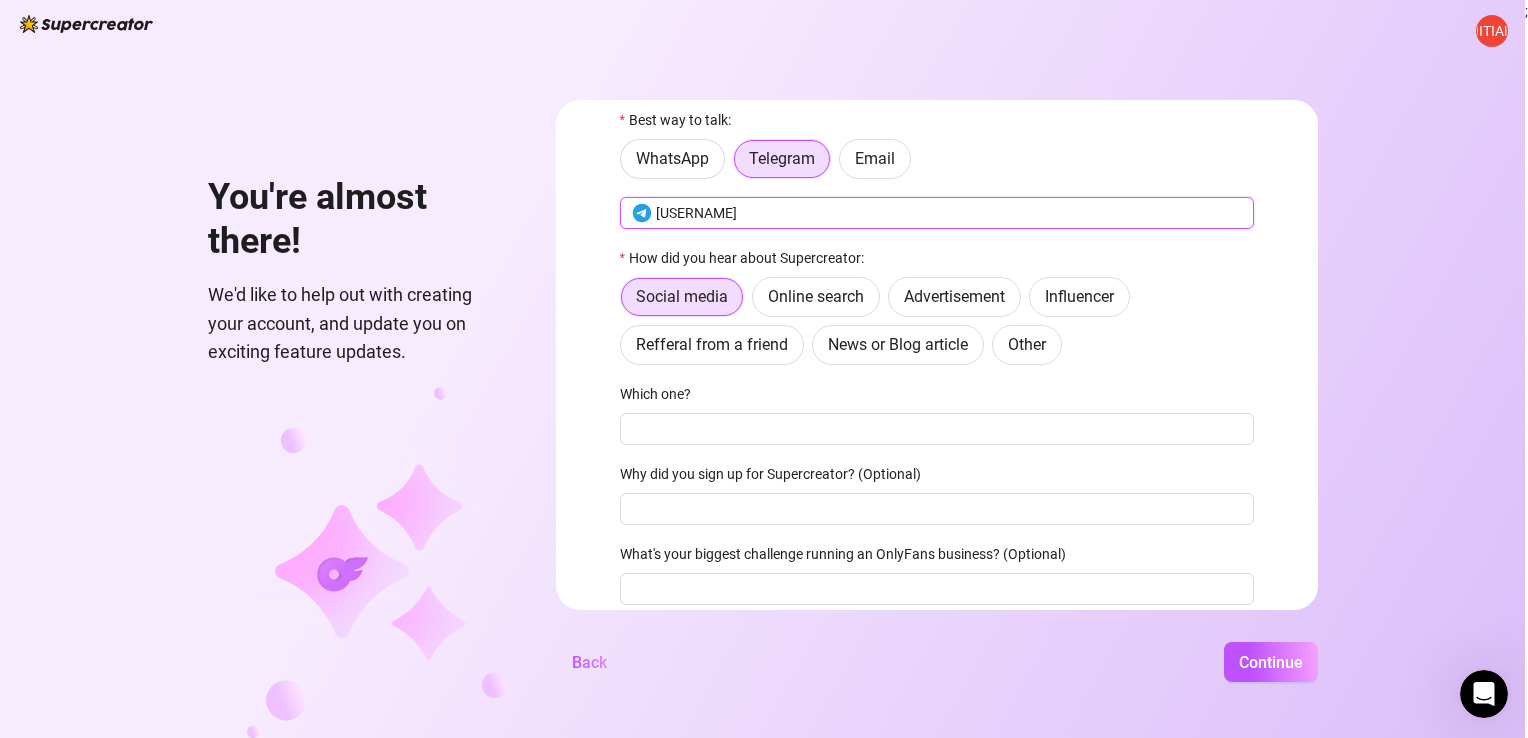 scroll, scrollTop: 100, scrollLeft: 0, axis: vertical 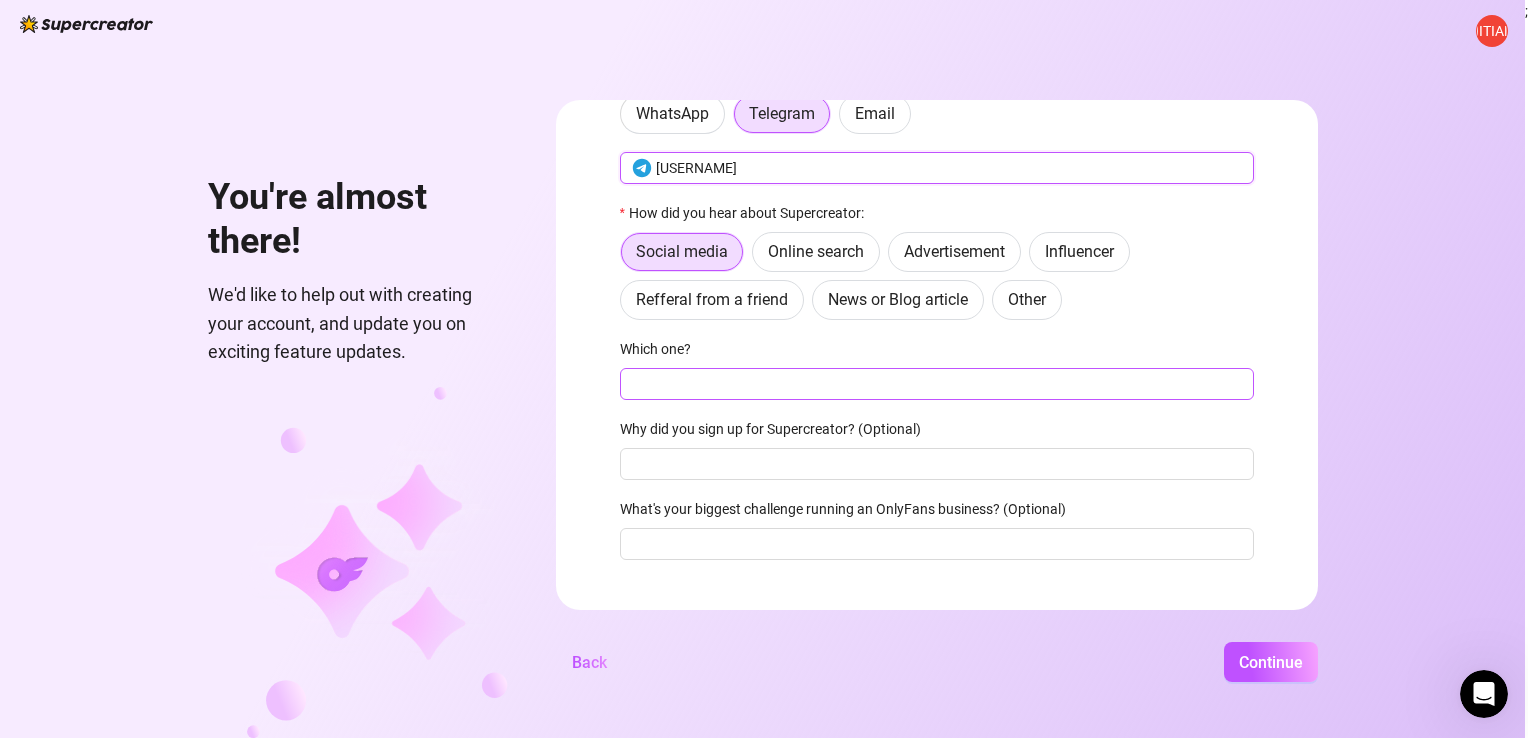 type on "@ruwiila" 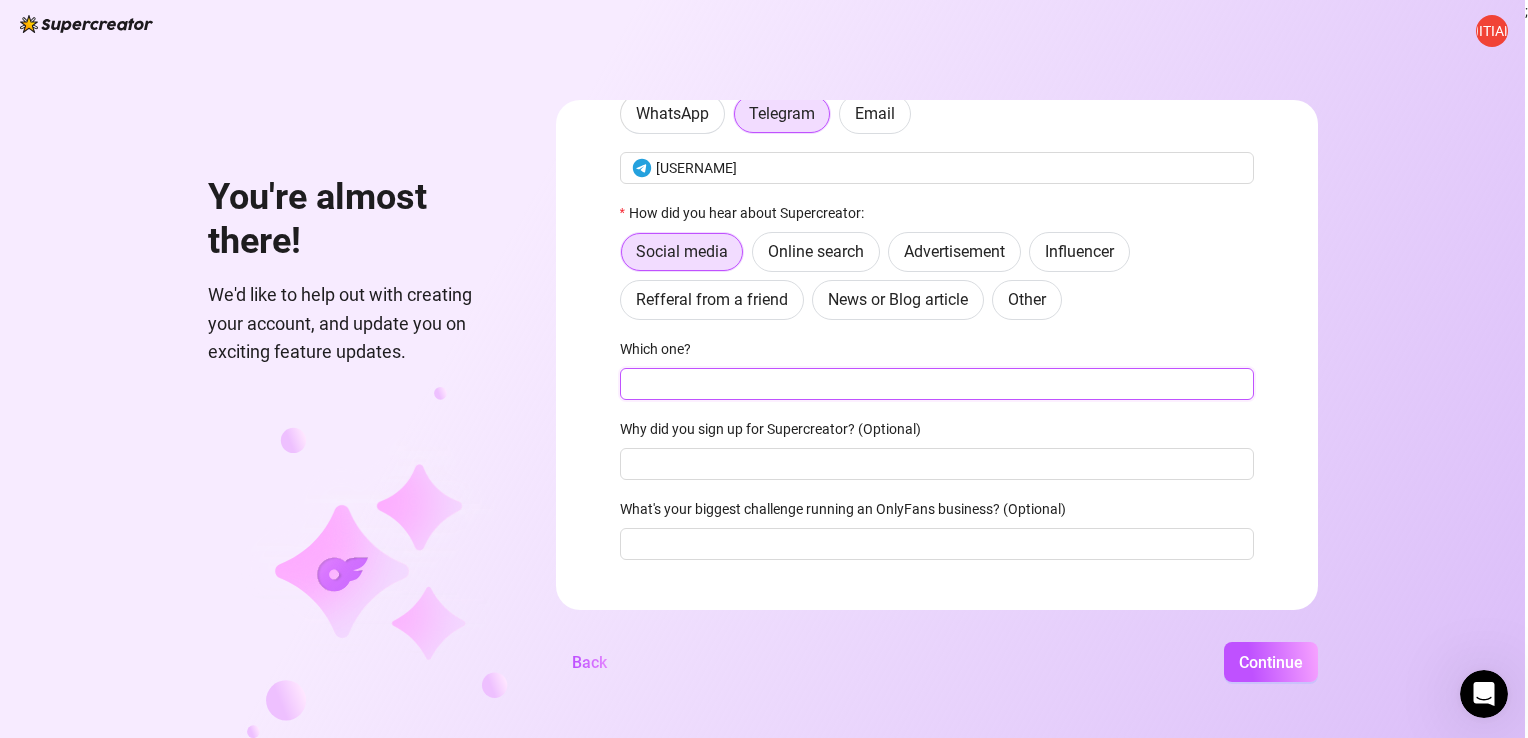 click on "Which one?" at bounding box center [937, 384] 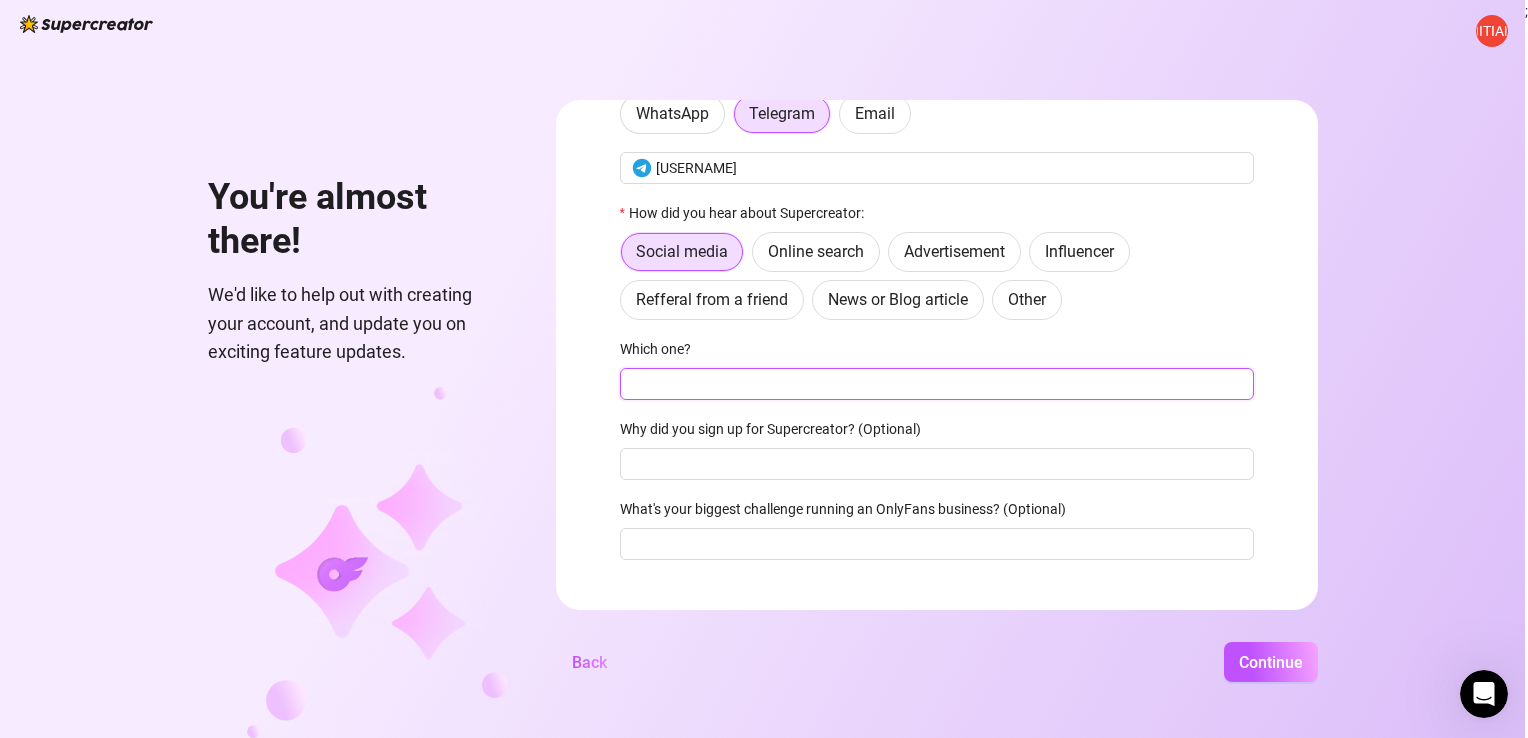 scroll, scrollTop: 132, scrollLeft: 0, axis: vertical 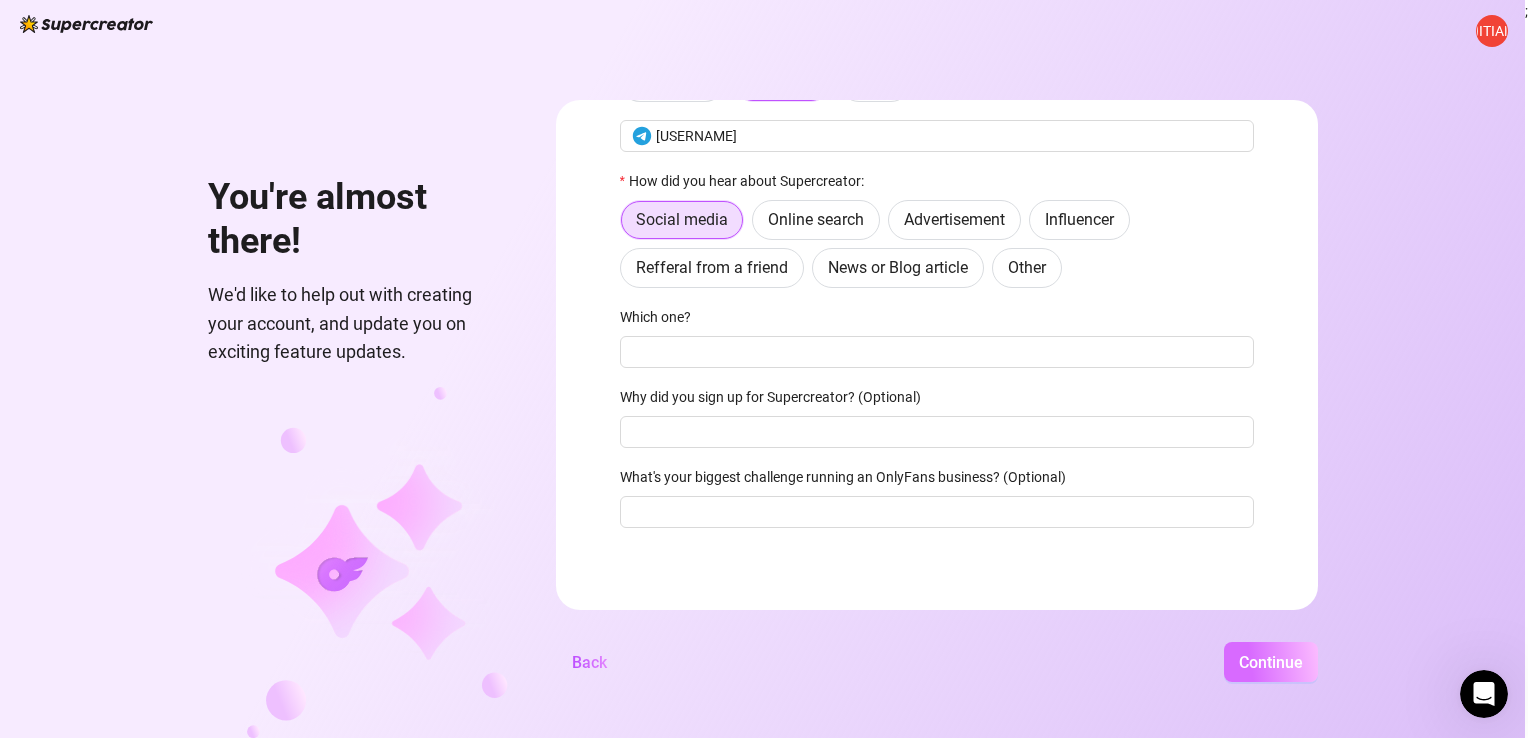 click on "Continue" at bounding box center (1271, 662) 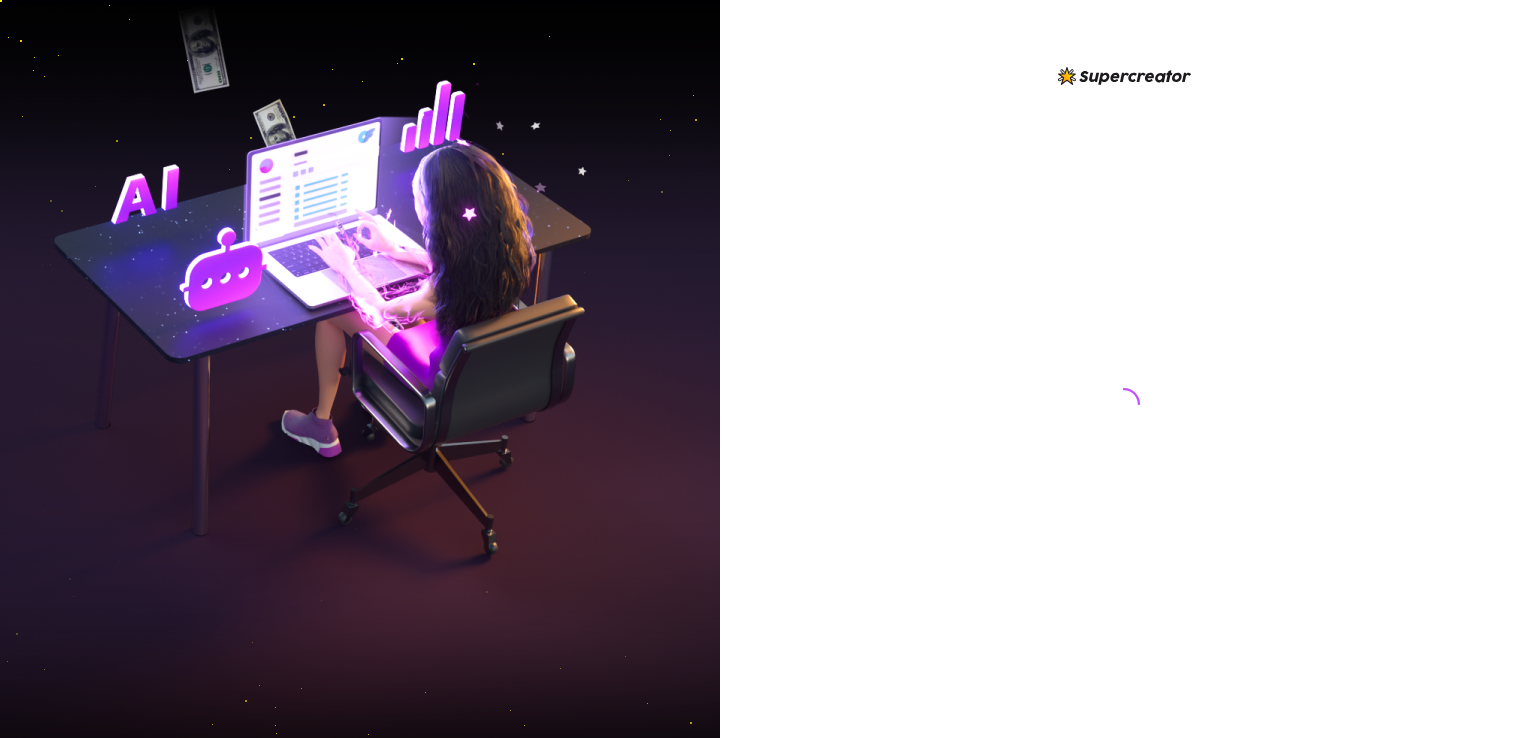 scroll, scrollTop: 0, scrollLeft: 0, axis: both 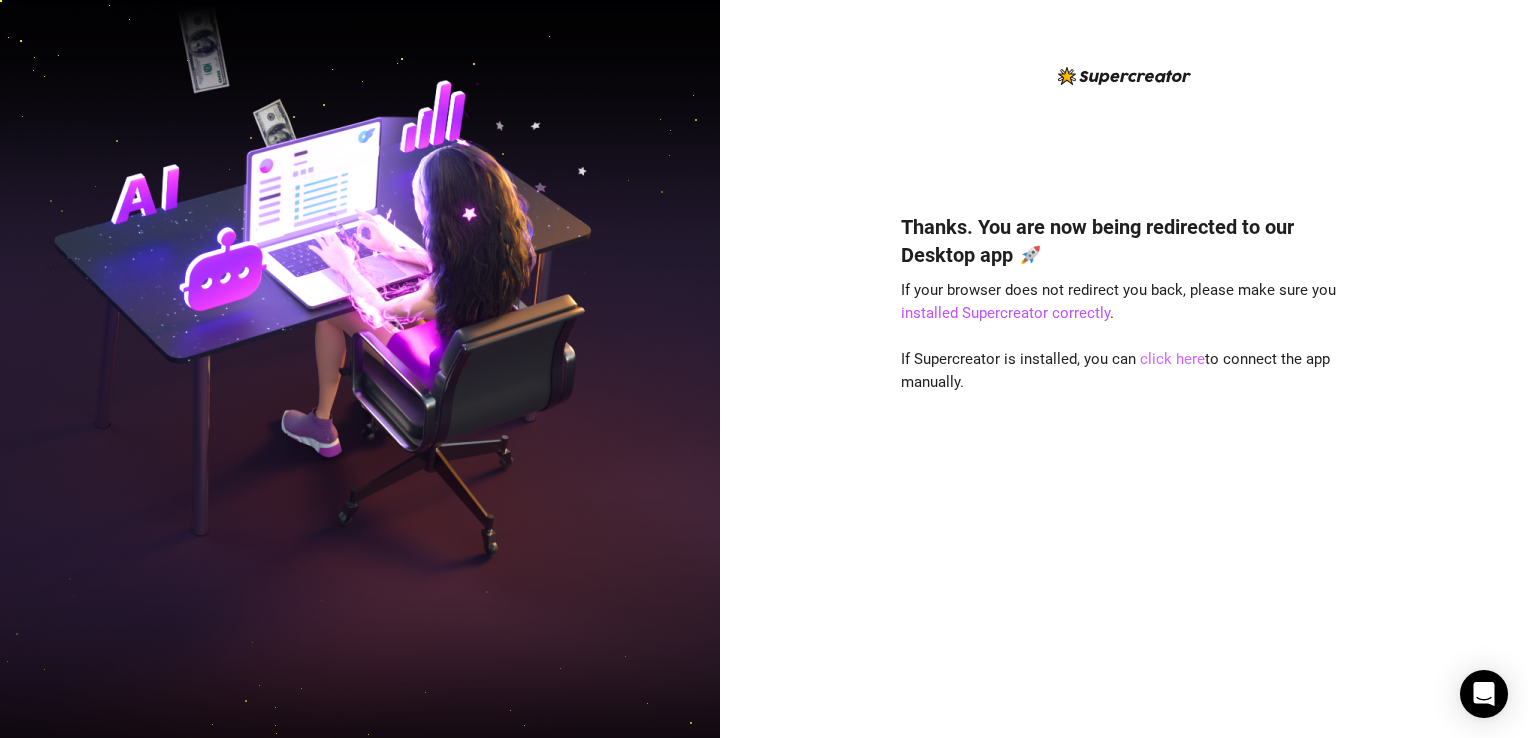 click on "click here" at bounding box center [1172, 359] 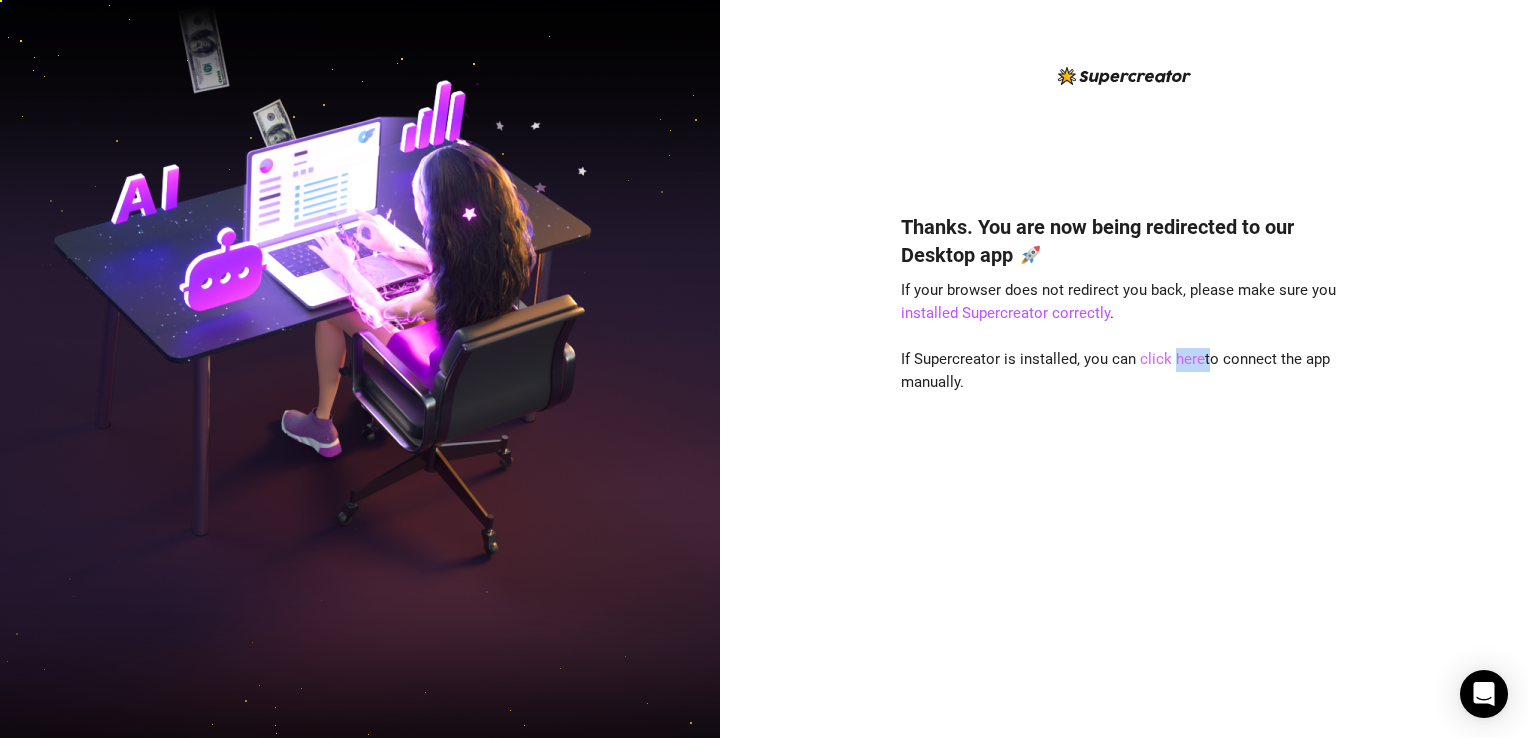 click on "click here" at bounding box center [1172, 359] 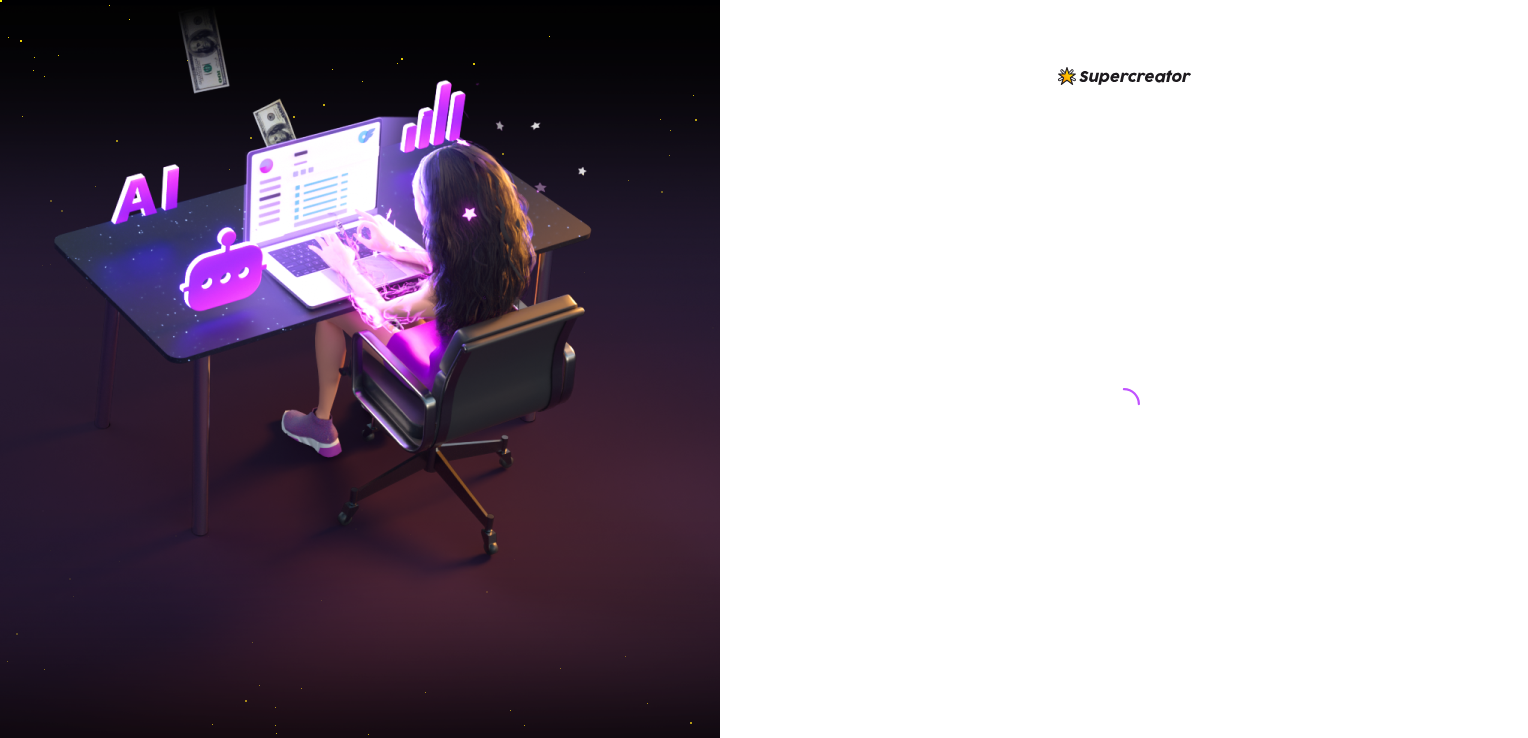 scroll, scrollTop: 0, scrollLeft: 0, axis: both 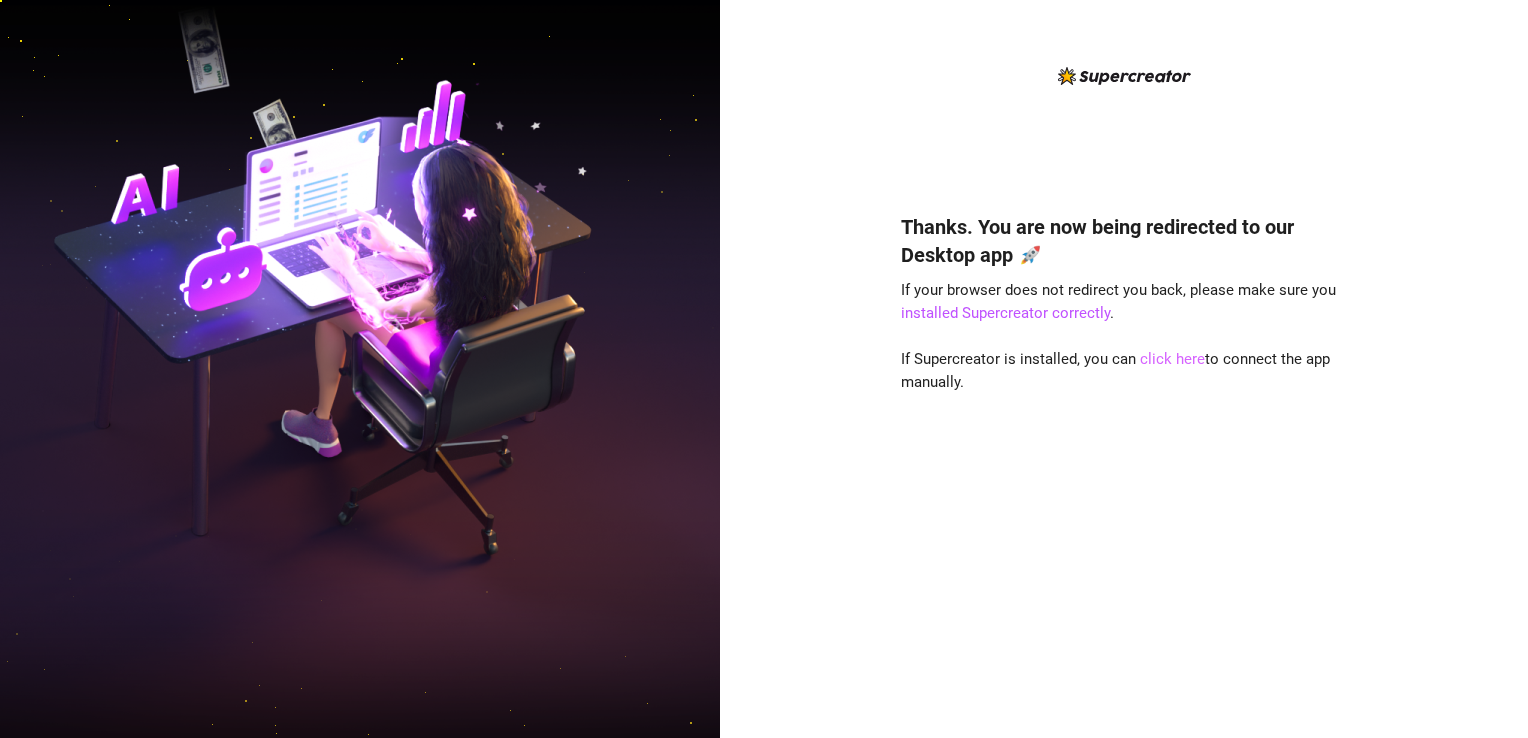 click on "click here" at bounding box center (1172, 359) 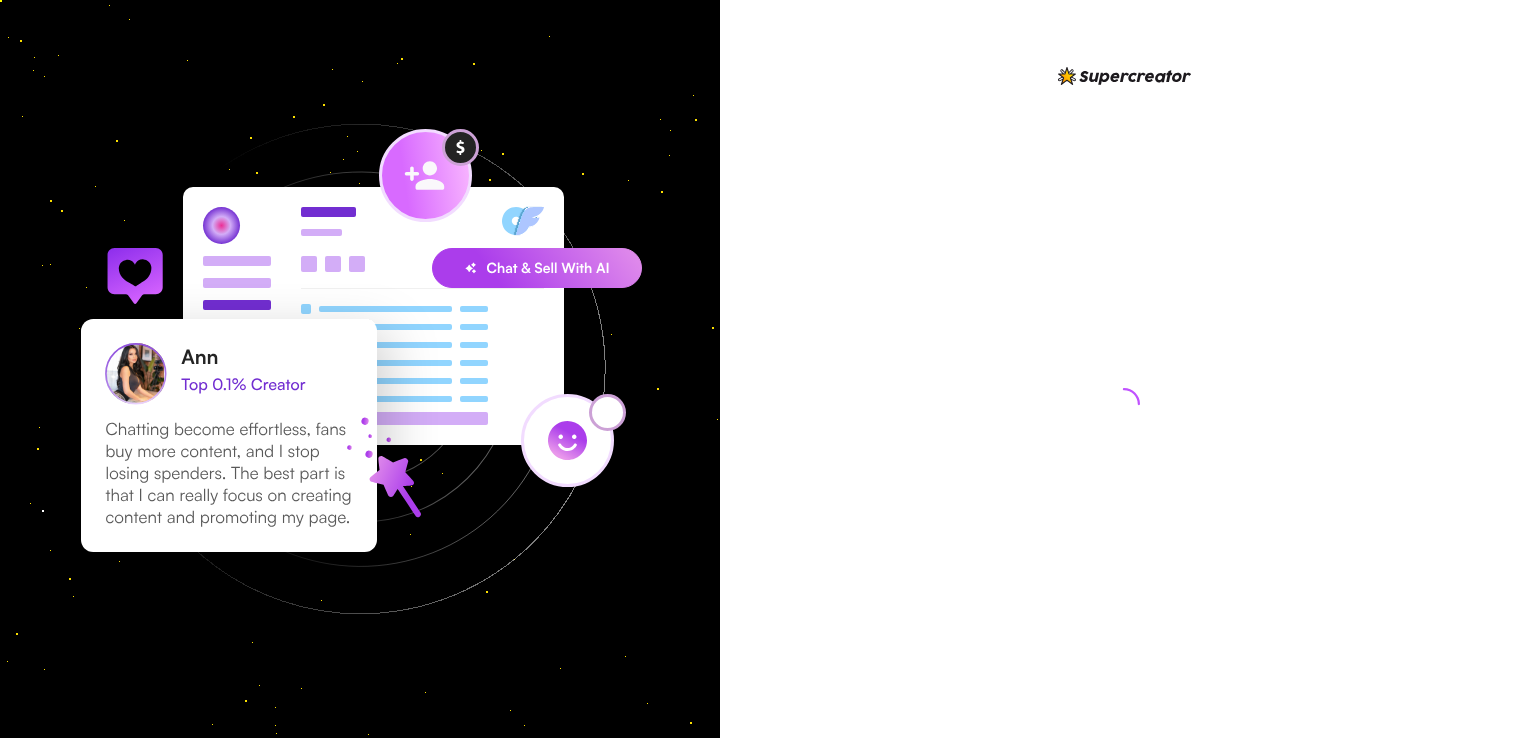 scroll, scrollTop: 0, scrollLeft: 0, axis: both 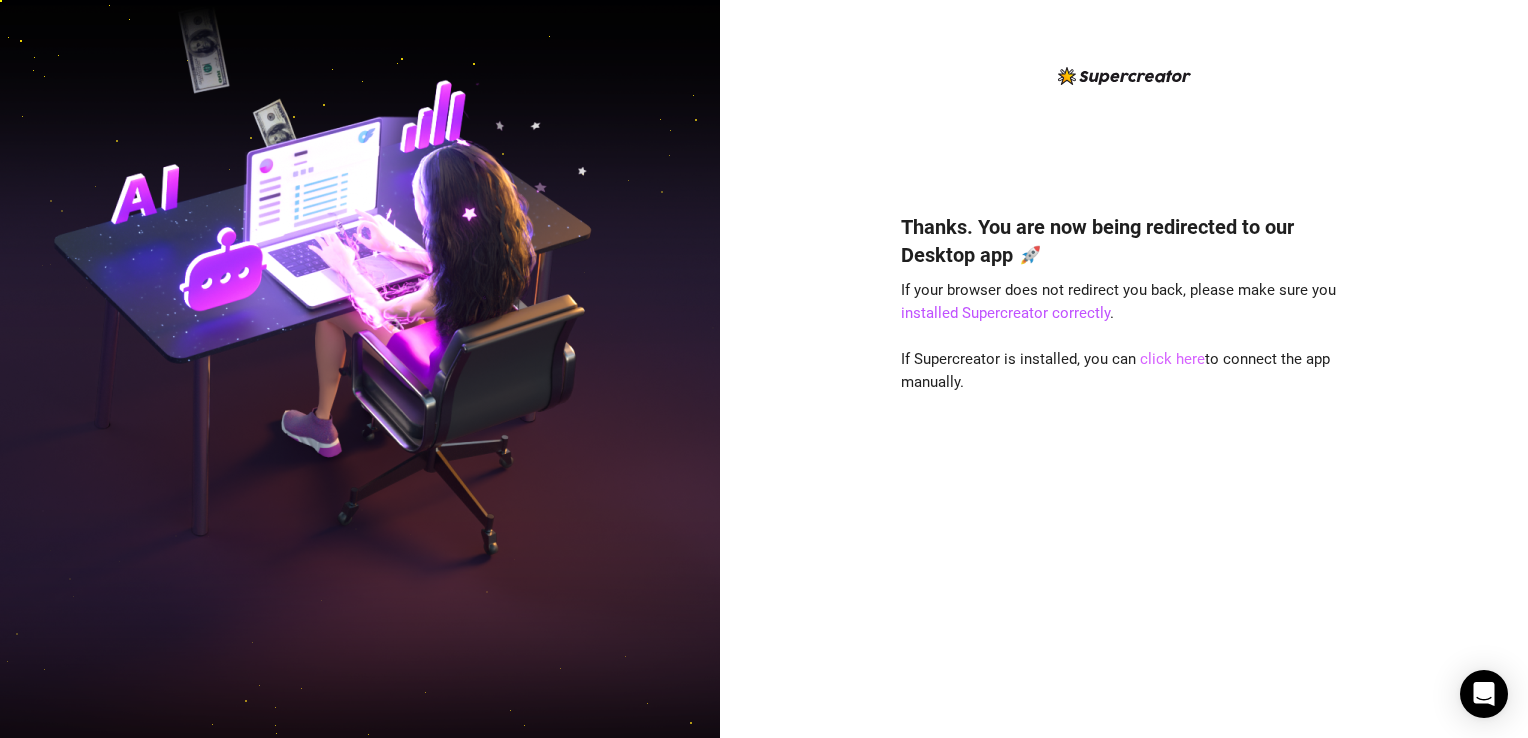 click on "click here" at bounding box center (1172, 359) 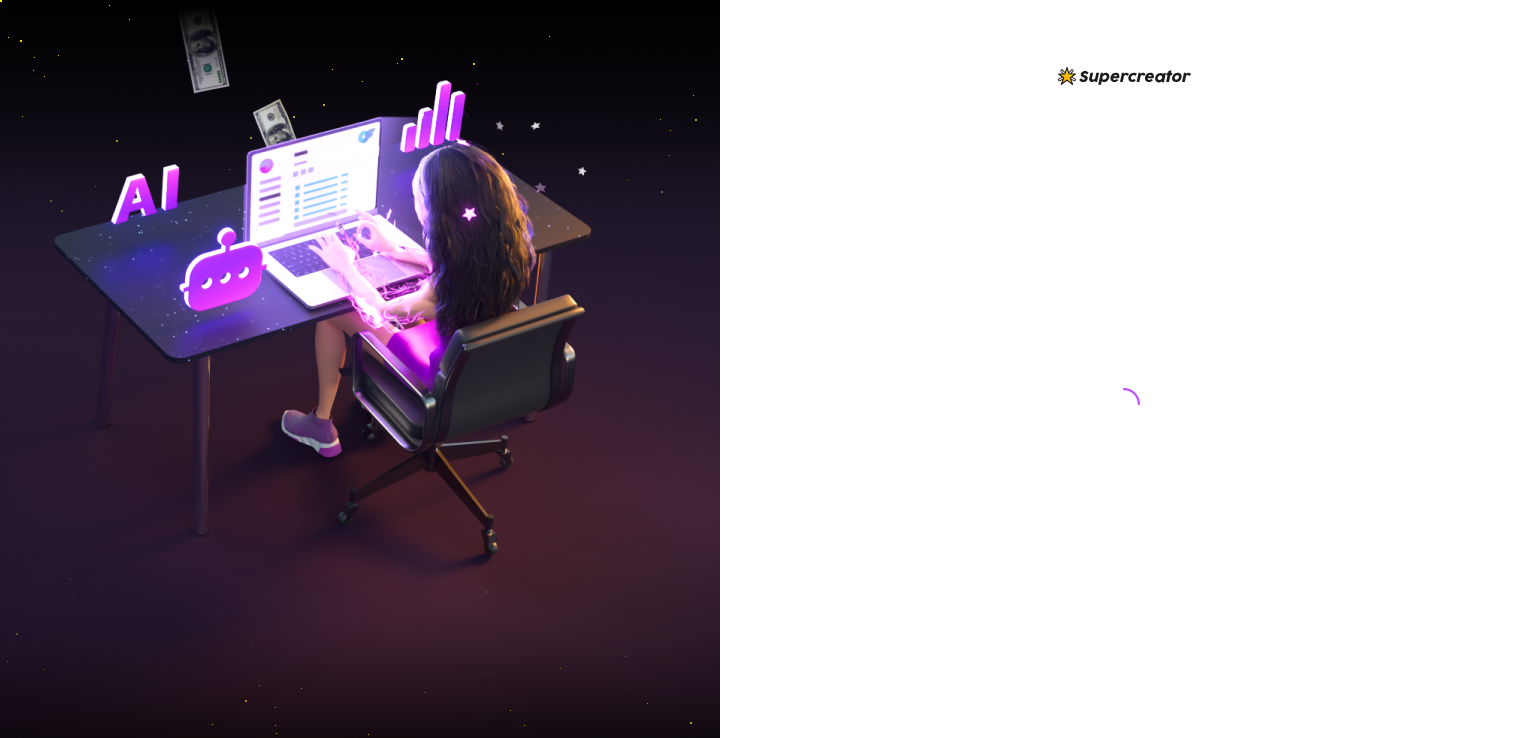 scroll, scrollTop: 0, scrollLeft: 0, axis: both 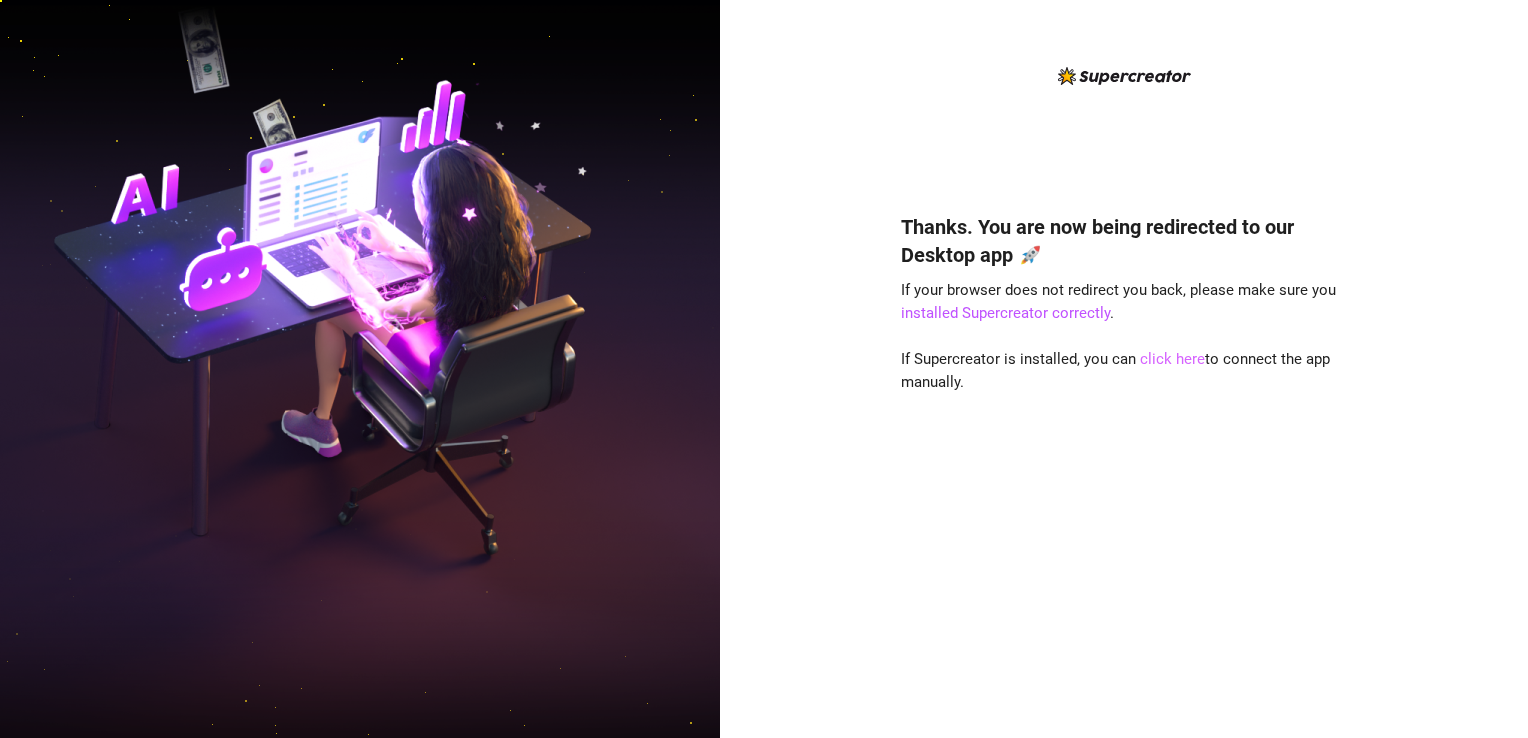 click on "click here" at bounding box center [1172, 359] 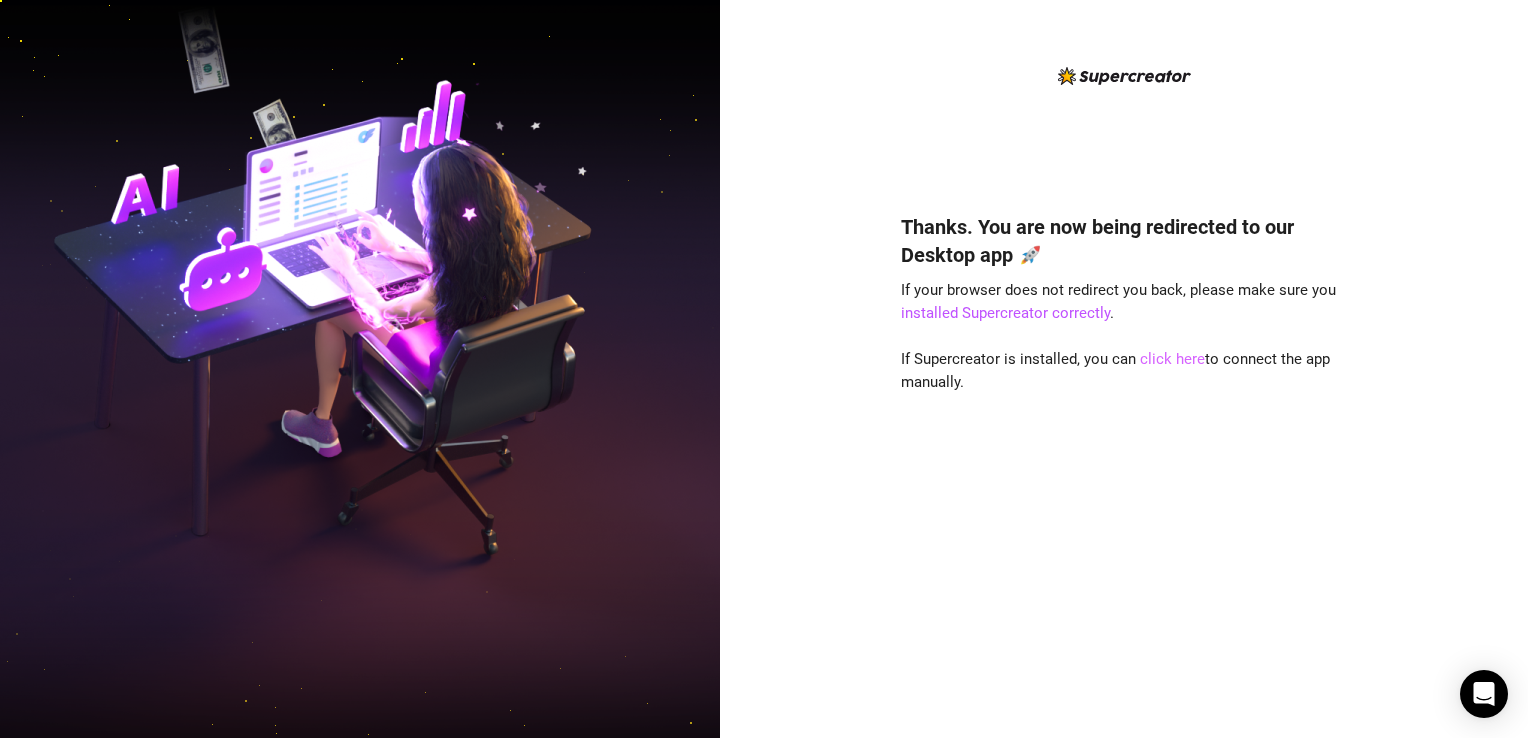 click on "click here" at bounding box center (1172, 359) 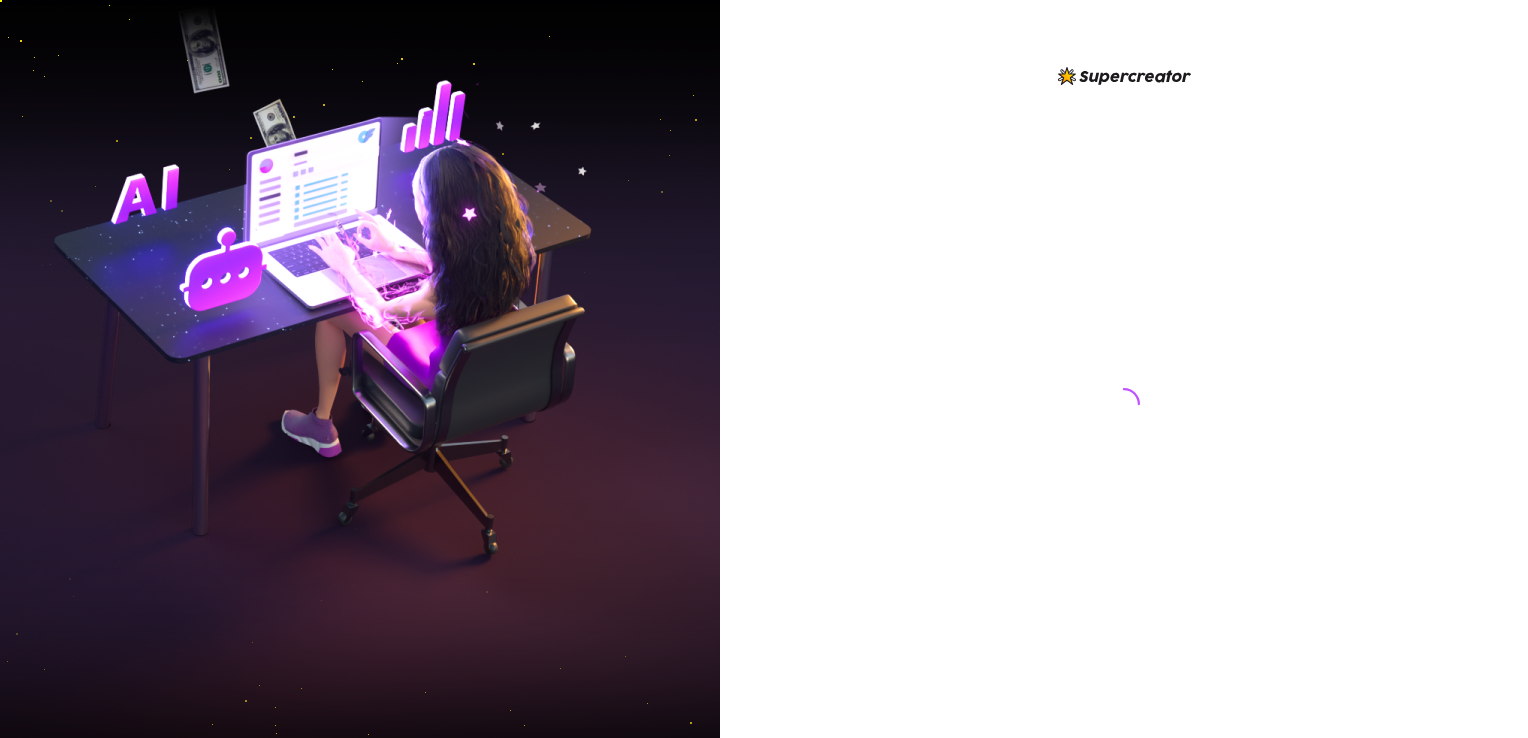 scroll, scrollTop: 0, scrollLeft: 0, axis: both 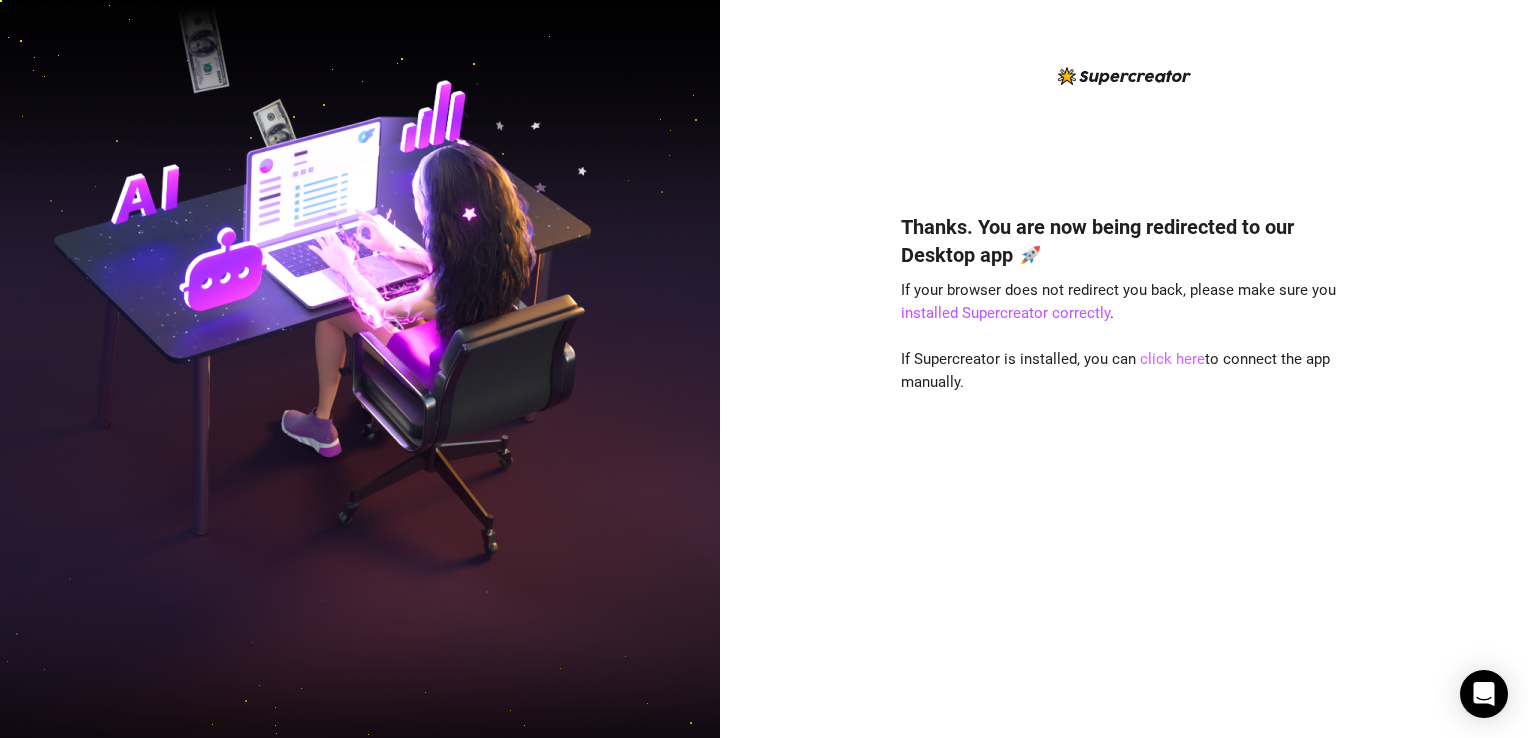 click on "click here" at bounding box center (1172, 359) 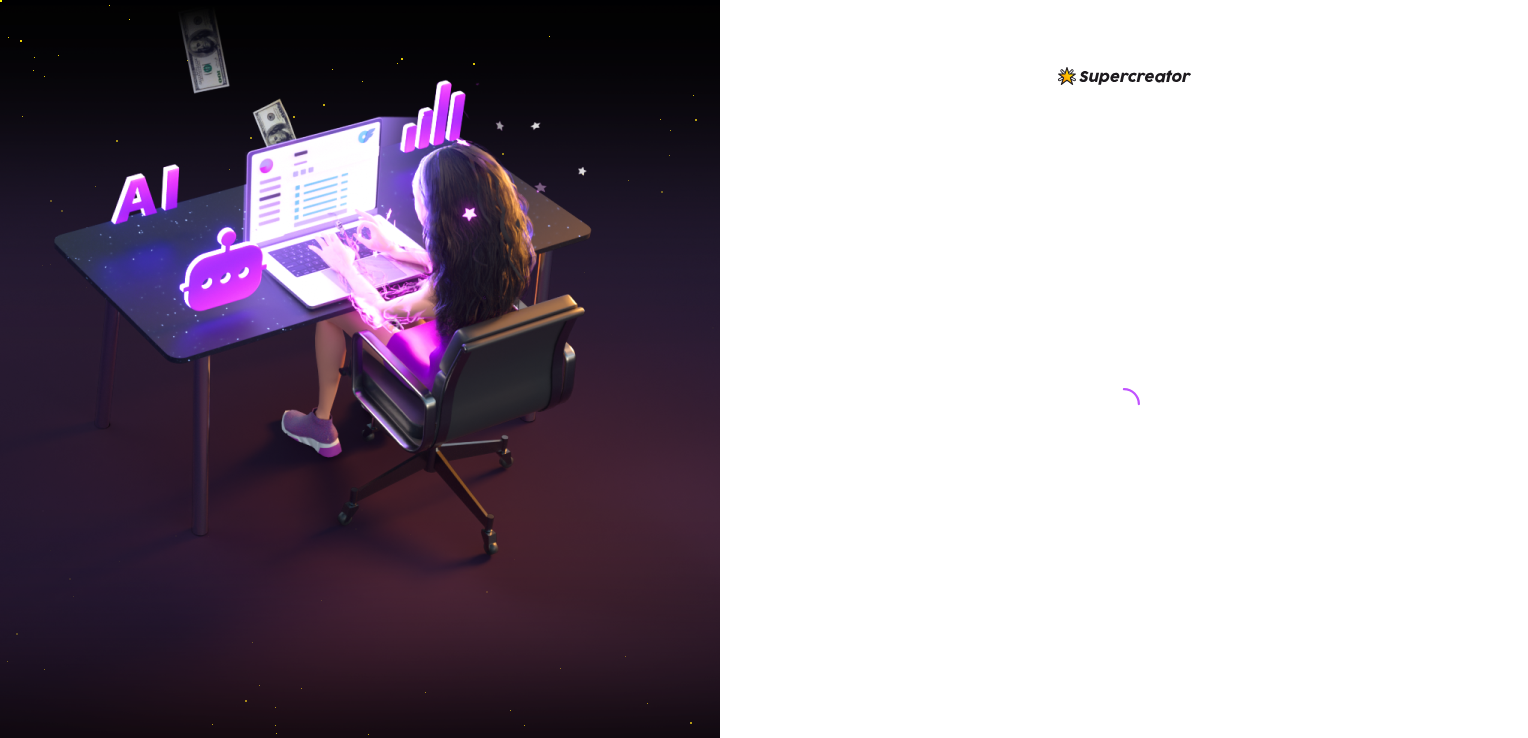 scroll, scrollTop: 0, scrollLeft: 0, axis: both 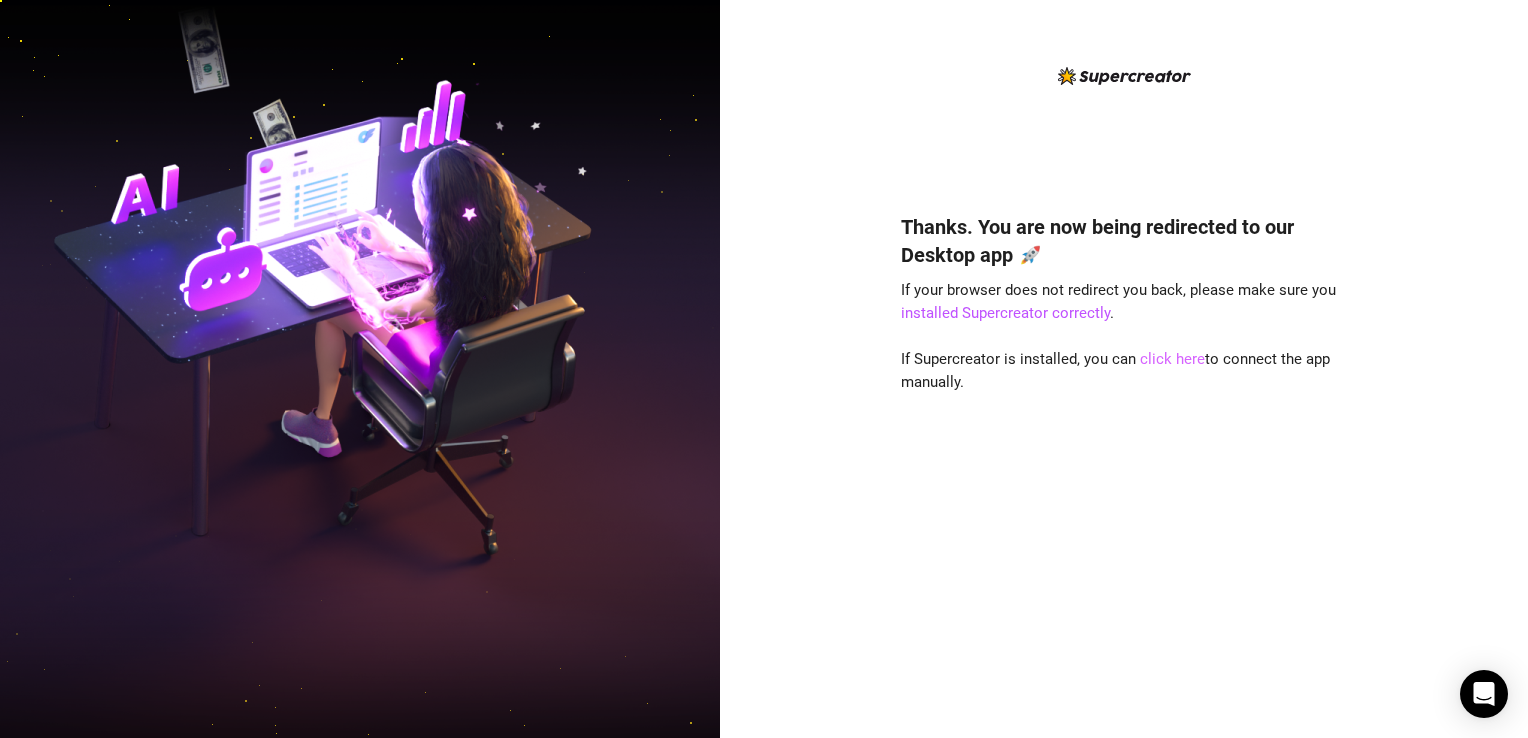 click on "click here" at bounding box center [1172, 359] 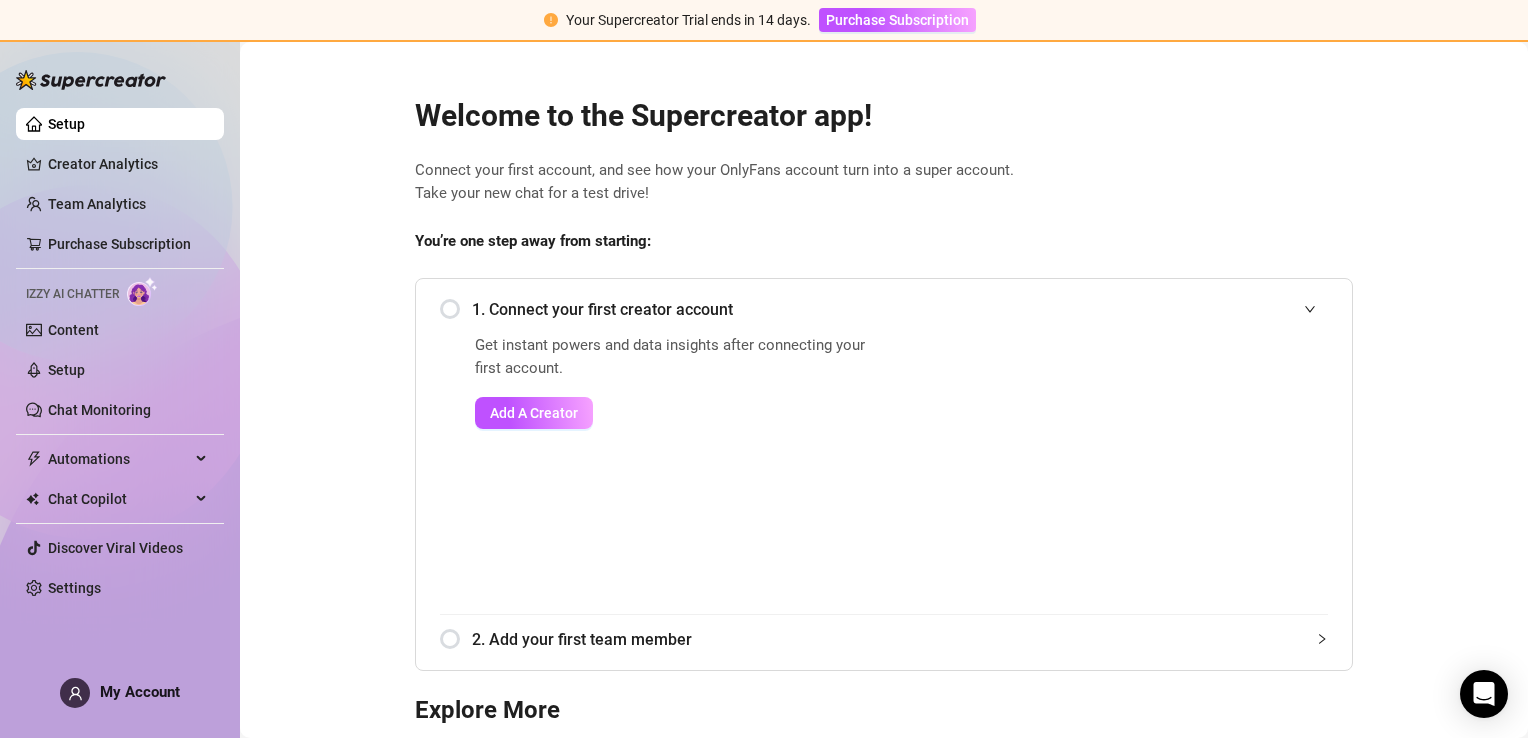 scroll, scrollTop: 0, scrollLeft: 0, axis: both 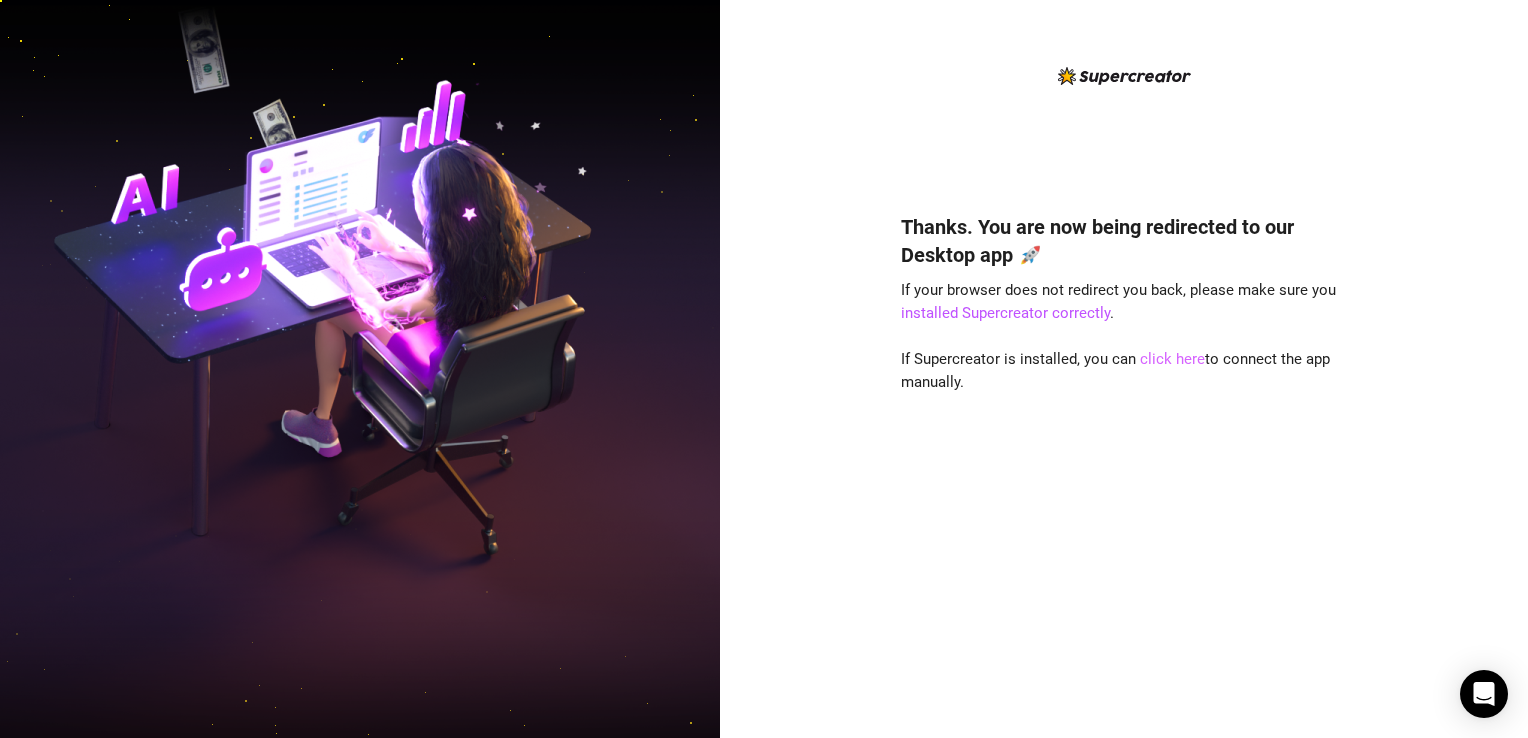 click on "click here" at bounding box center (1172, 359) 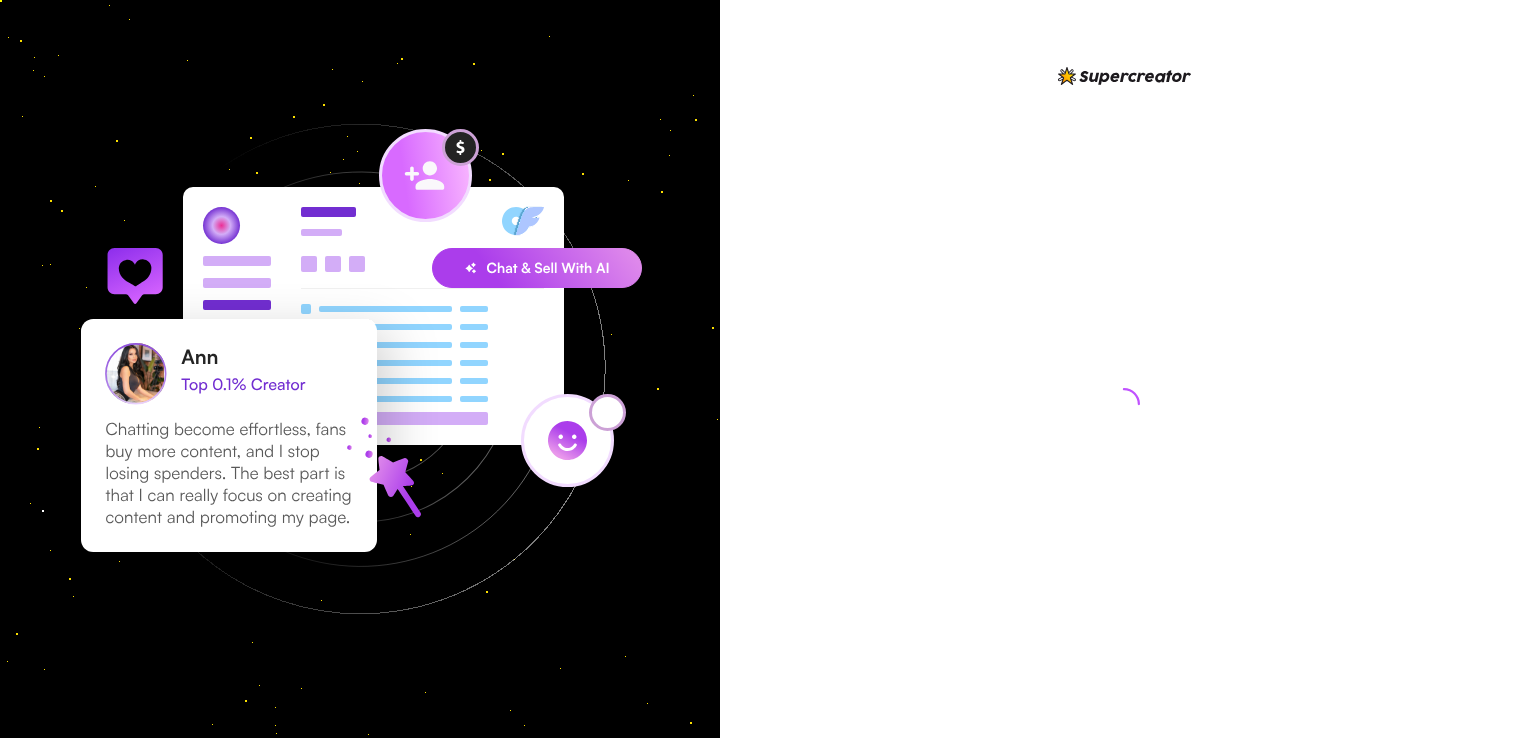 scroll, scrollTop: 0, scrollLeft: 0, axis: both 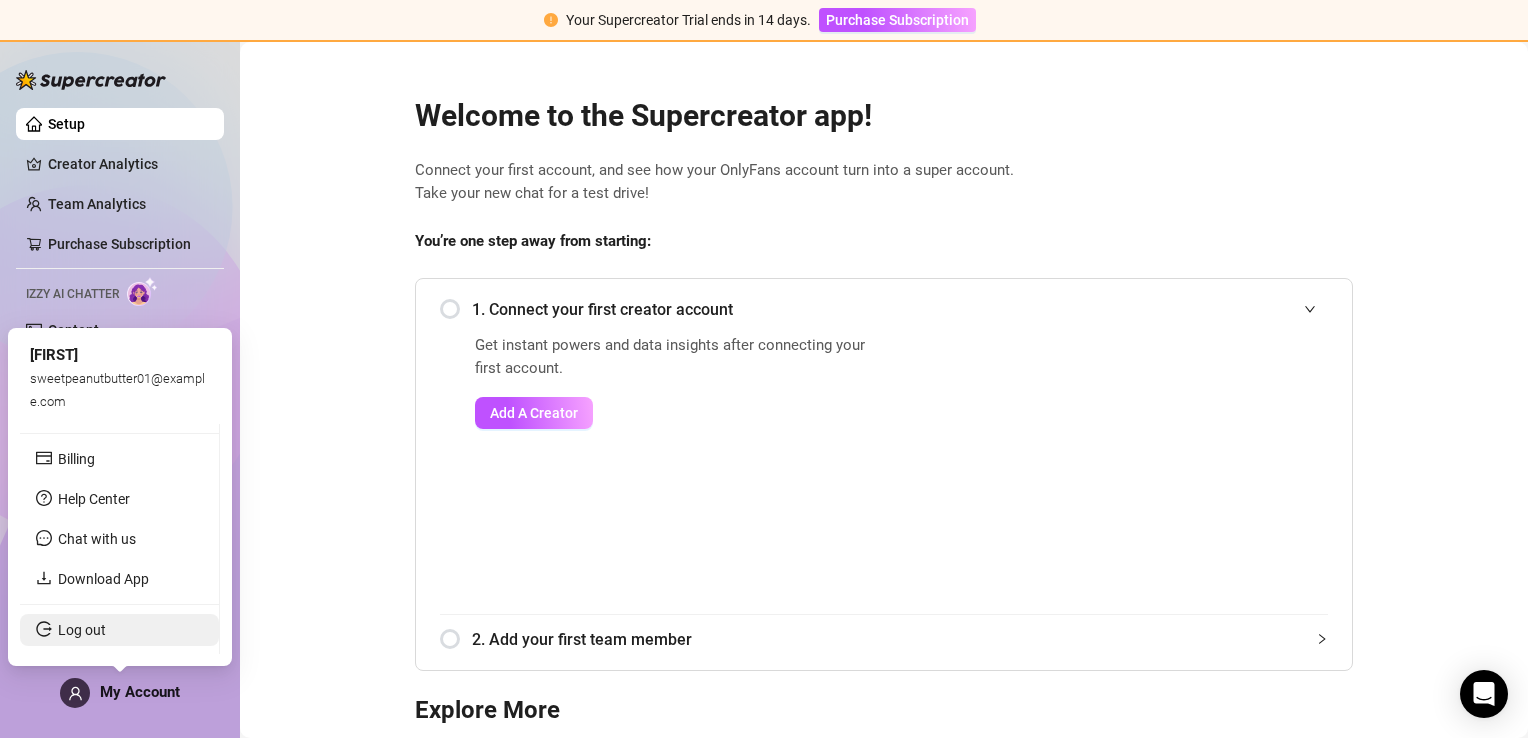 drag, startPoint x: 78, startPoint y: 605, endPoint x: 72, endPoint y: 619, distance: 15.231546 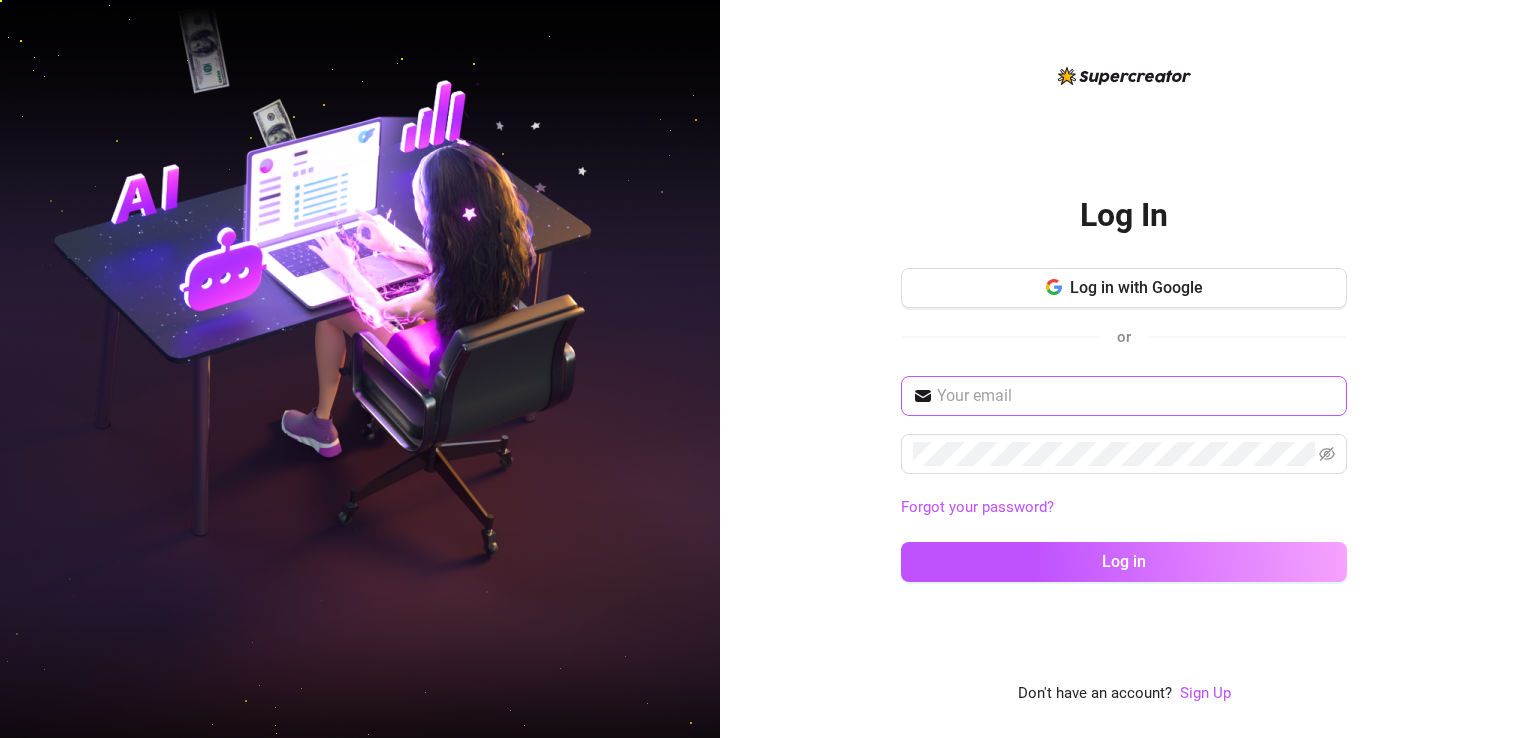 click at bounding box center (1124, 396) 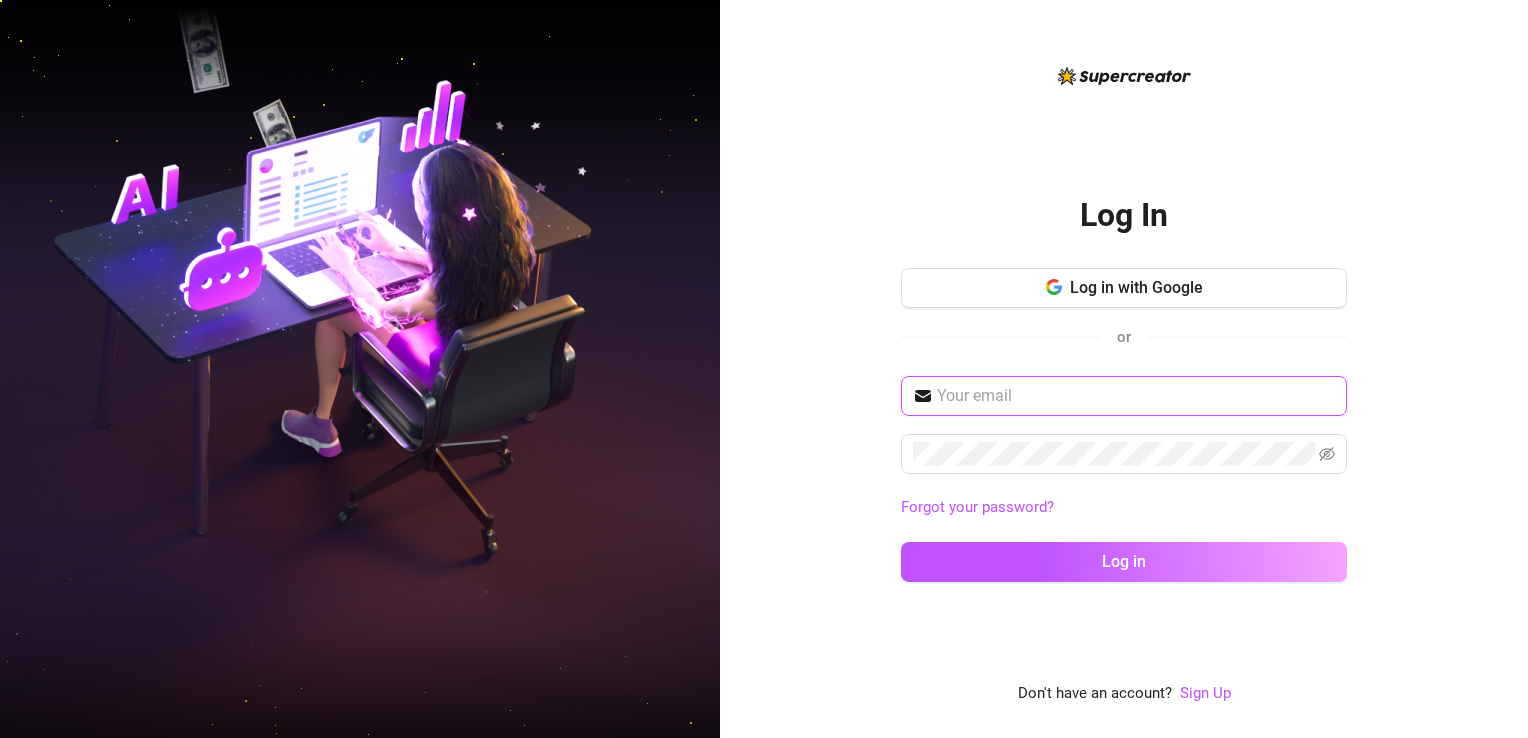 click at bounding box center (1136, 396) 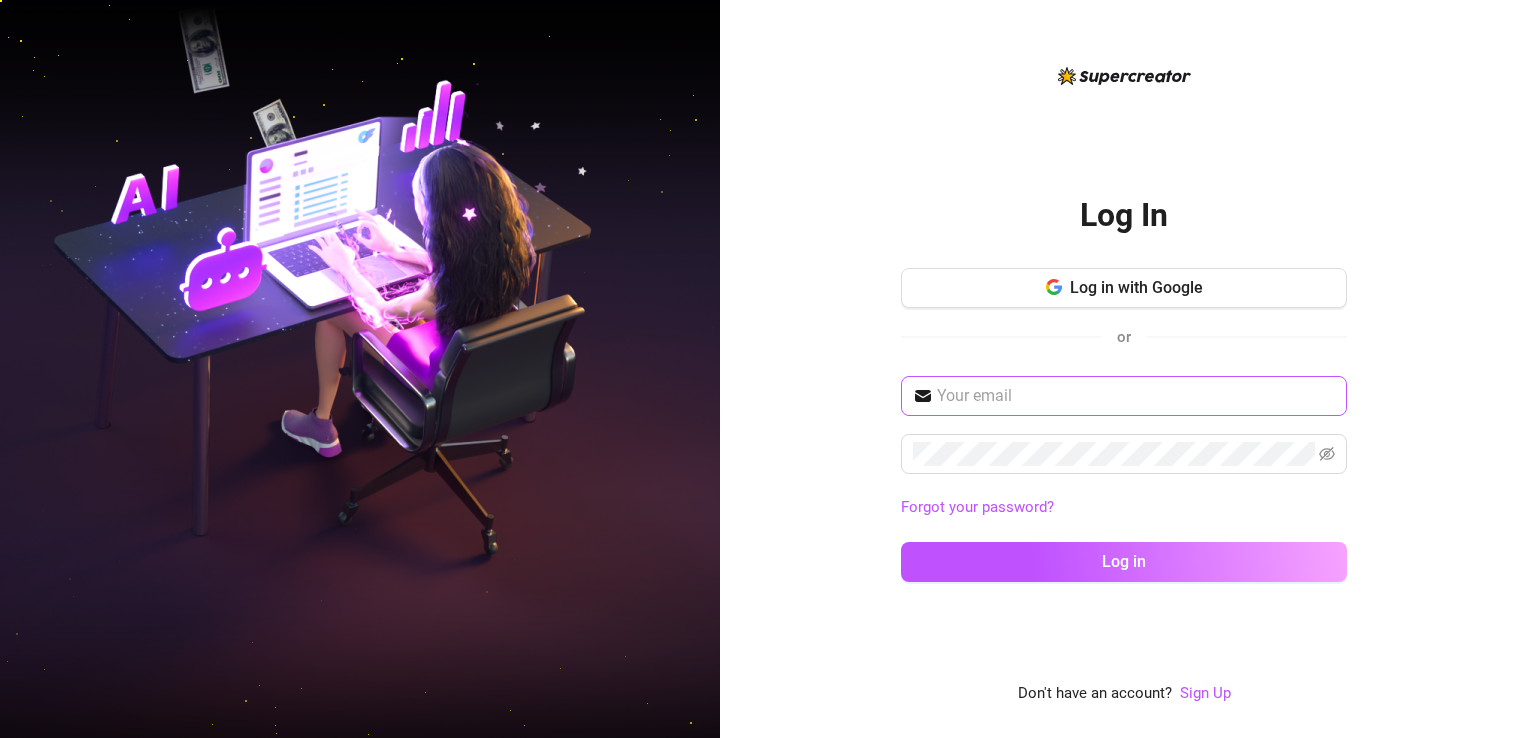 scroll, scrollTop: 0, scrollLeft: 0, axis: both 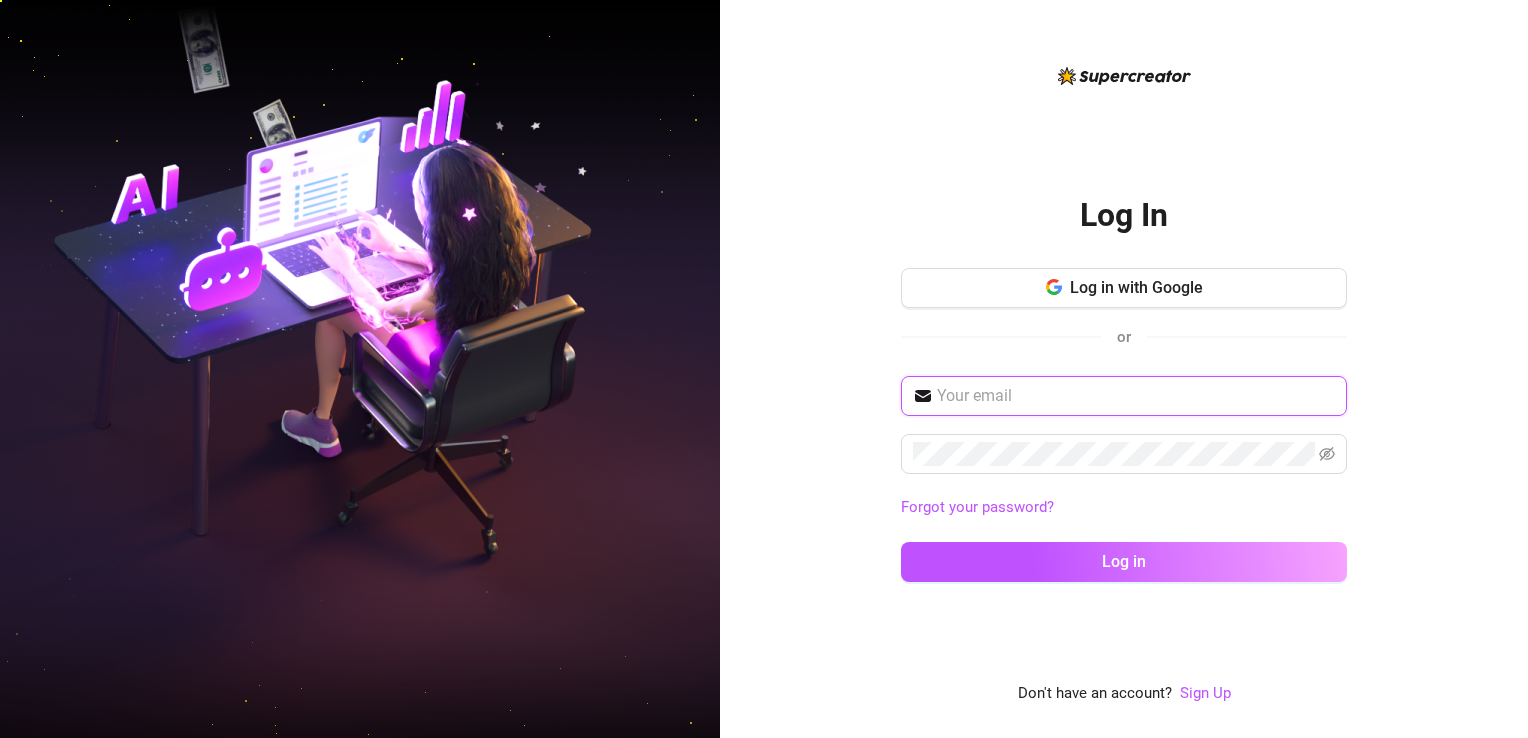 click at bounding box center (1136, 396) 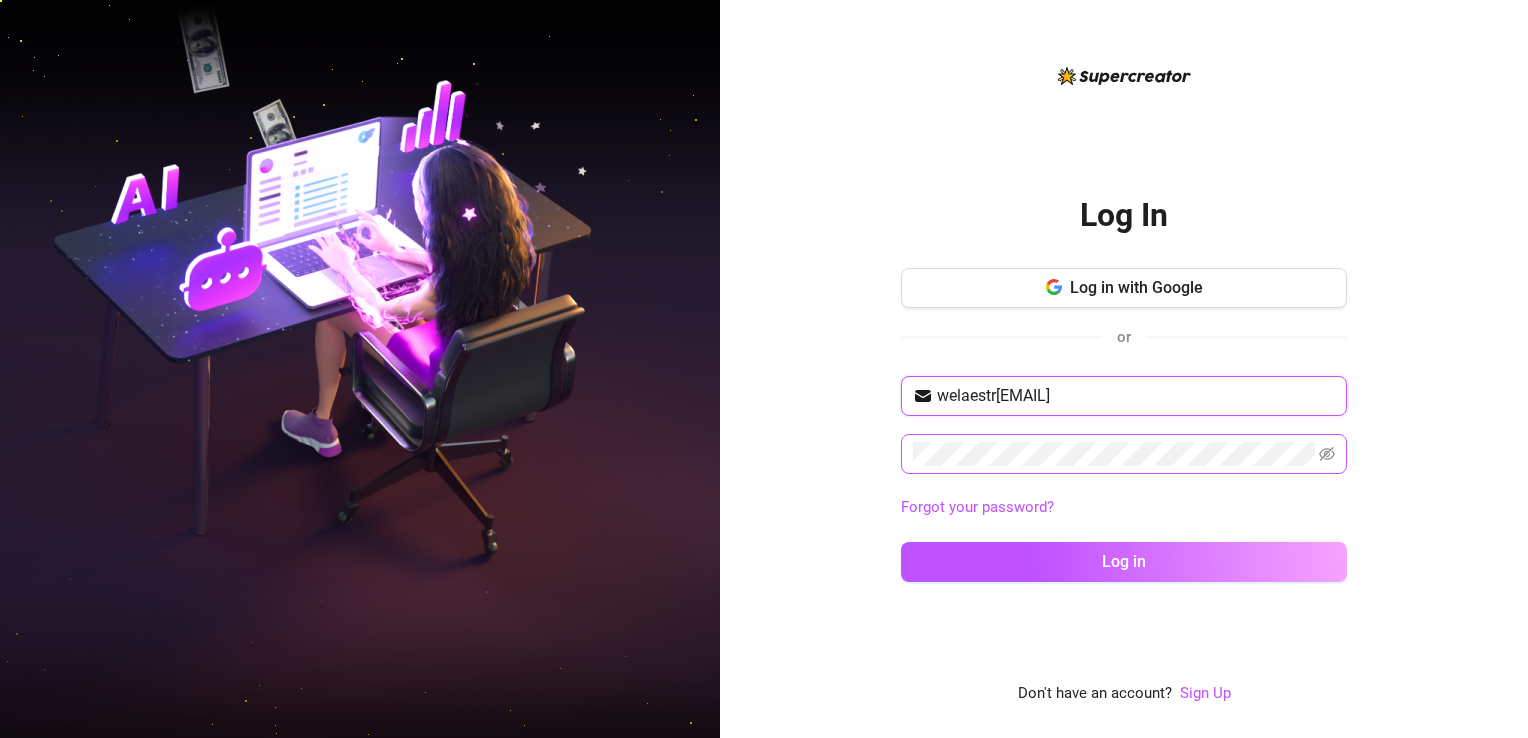 type on "welaestr[EMAIL]" 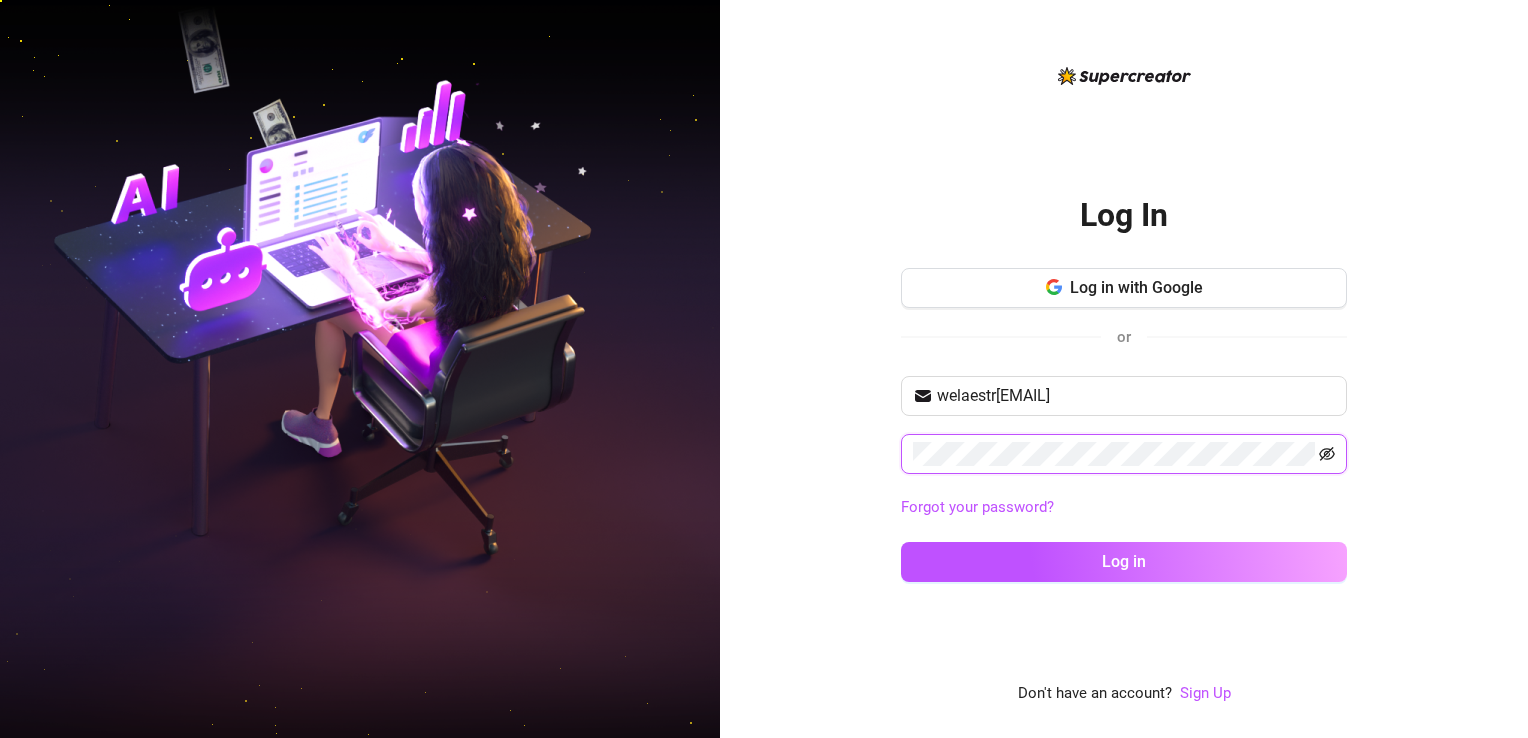click 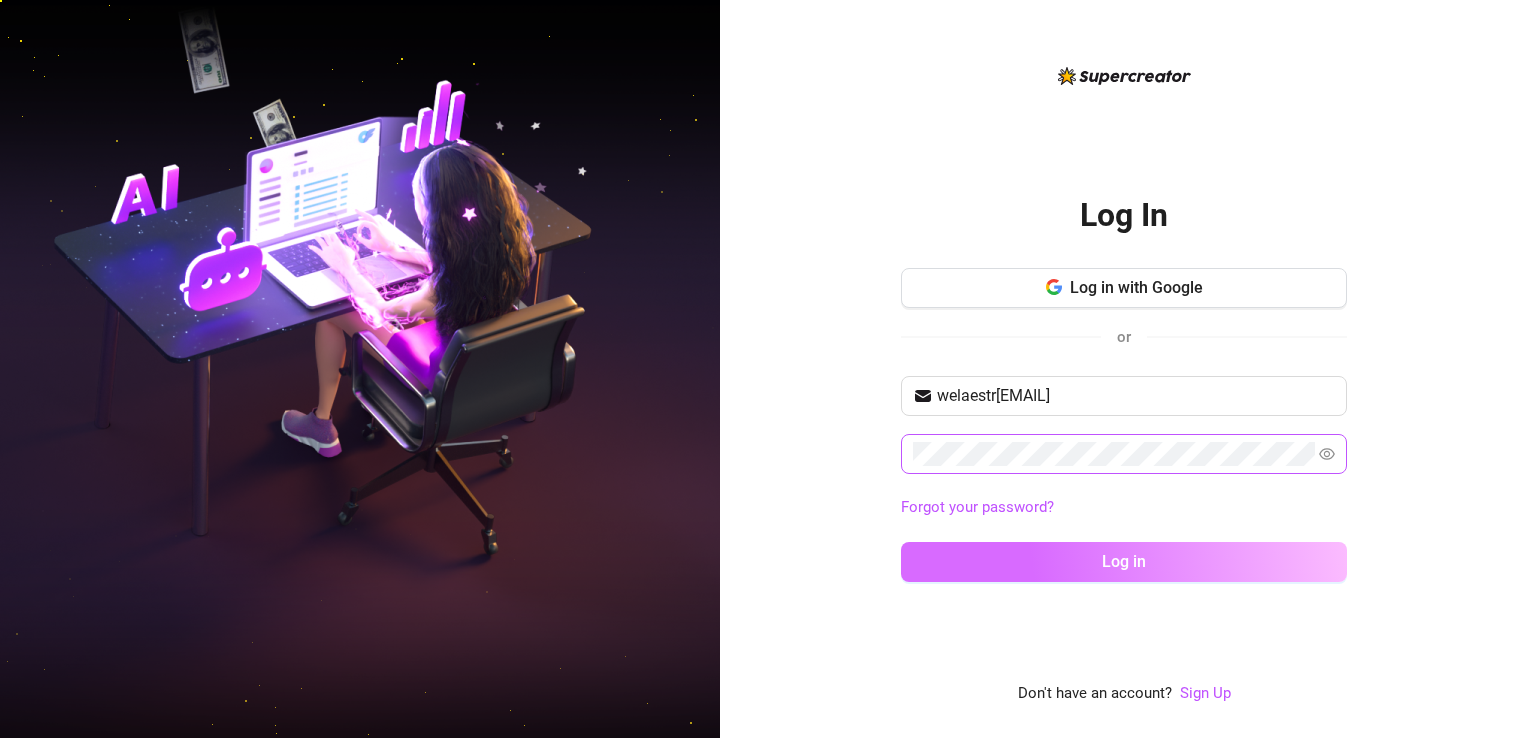 click on "Log in" at bounding box center (1124, 562) 